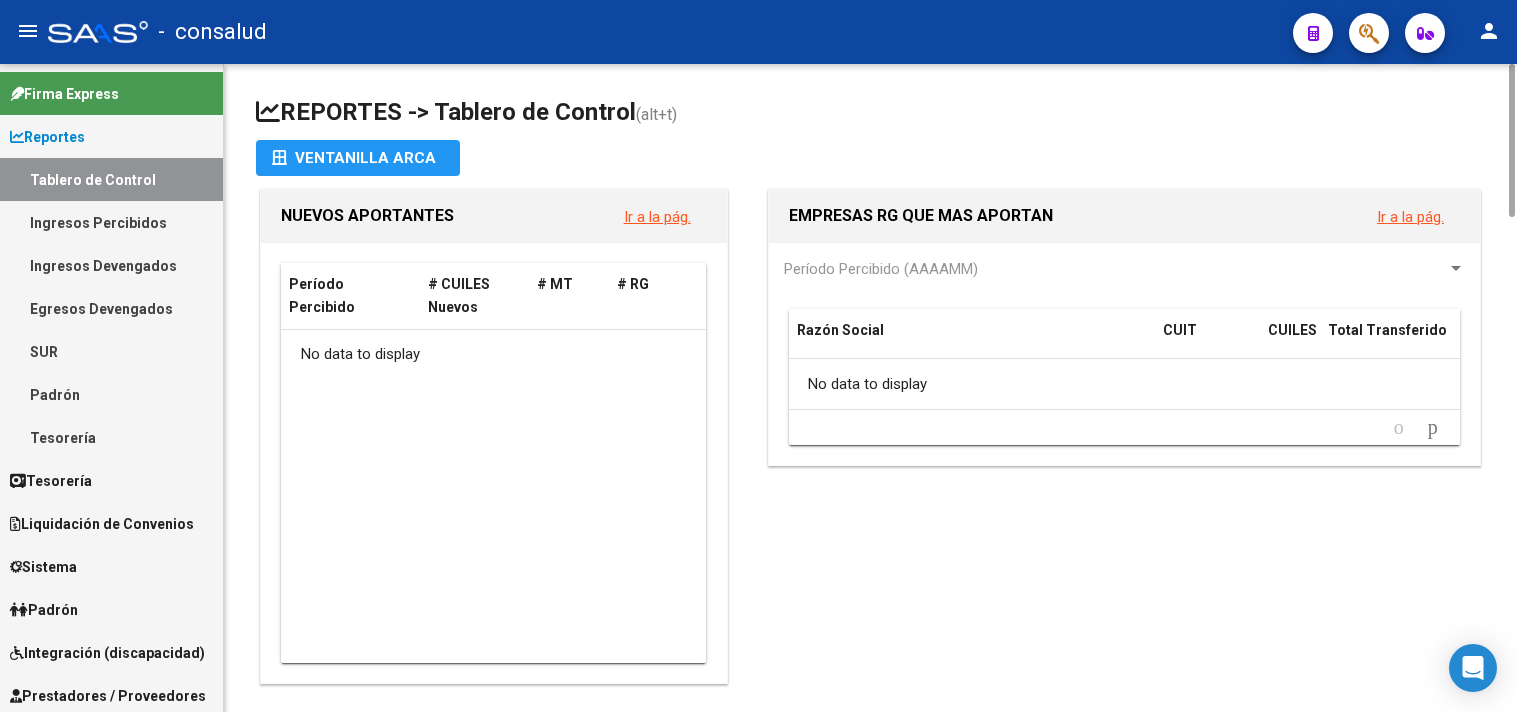 scroll, scrollTop: 0, scrollLeft: 0, axis: both 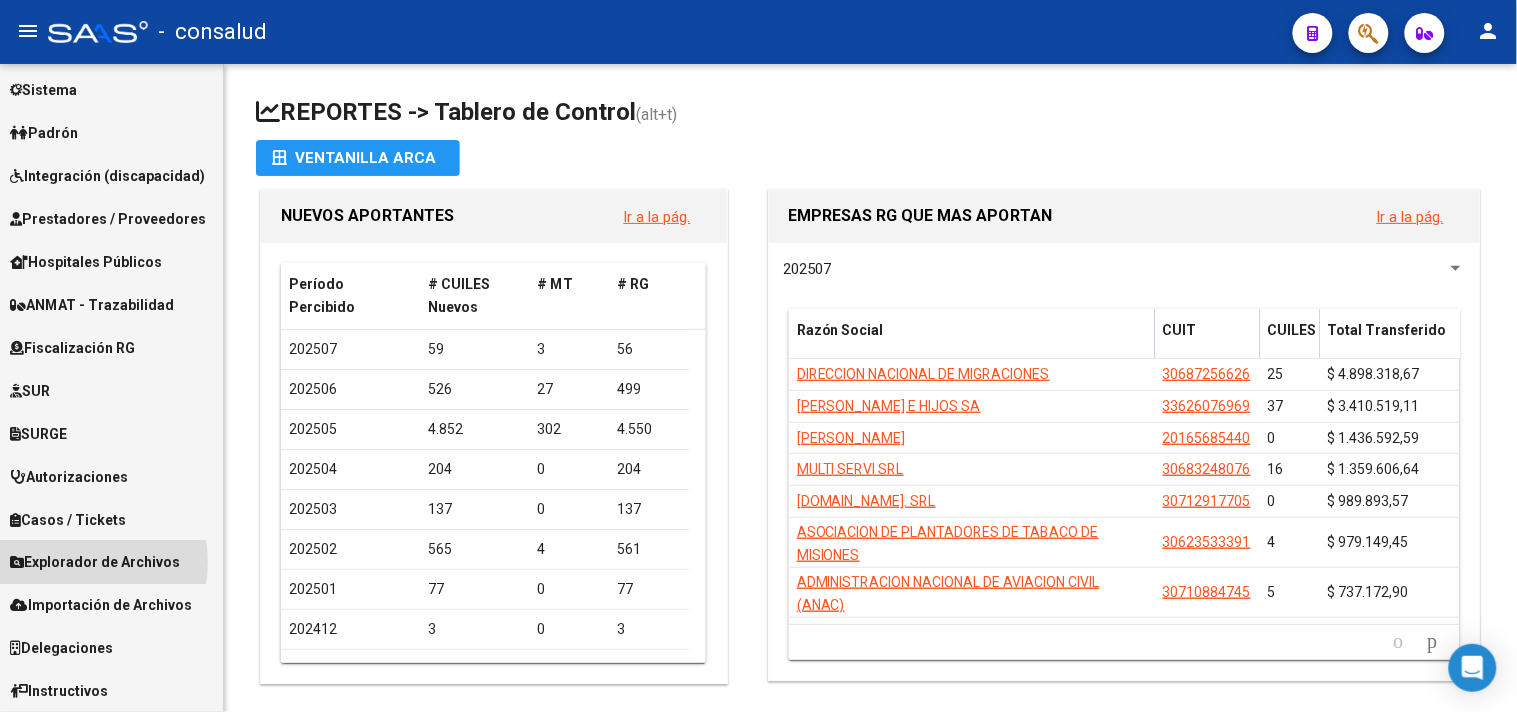 click on "Explorador de Archivos" at bounding box center [95, 563] 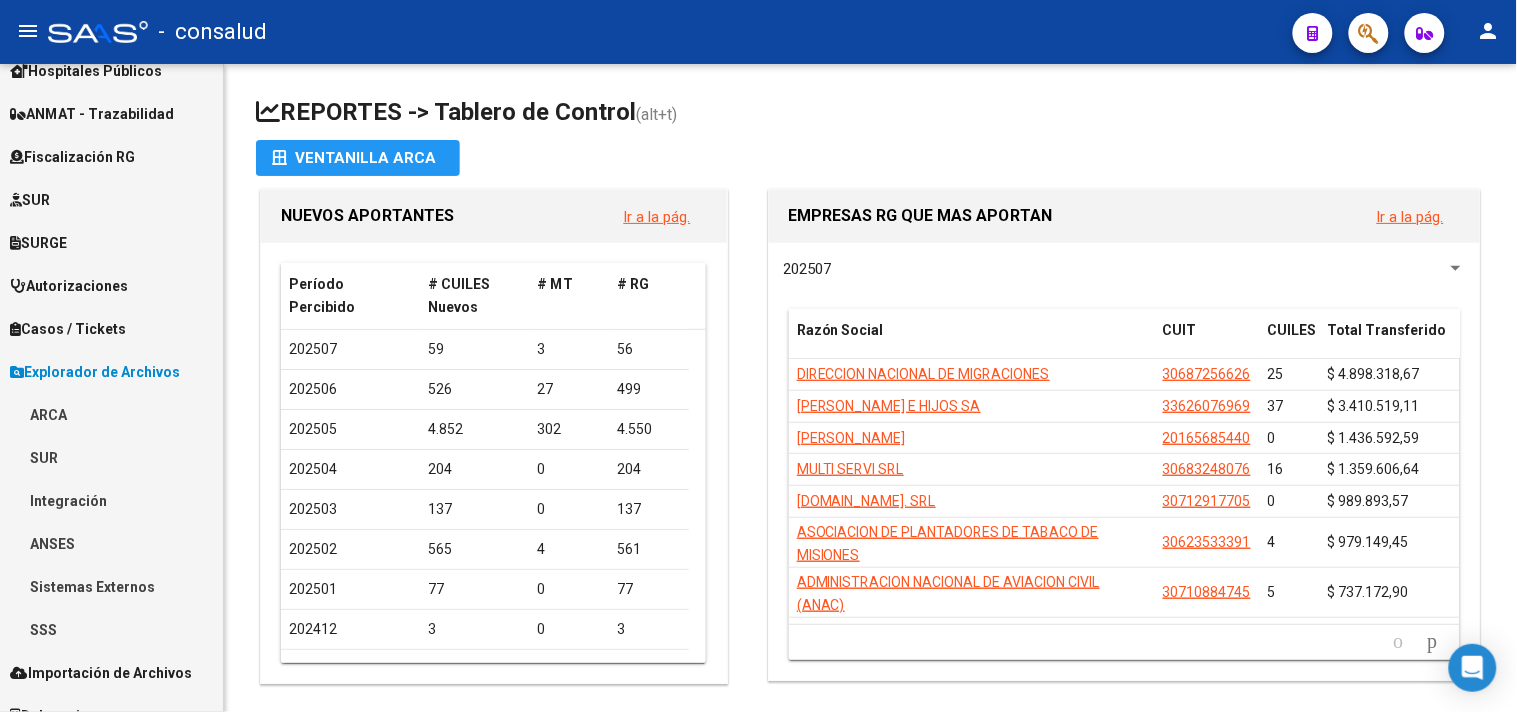 scroll, scrollTop: 398, scrollLeft: 0, axis: vertical 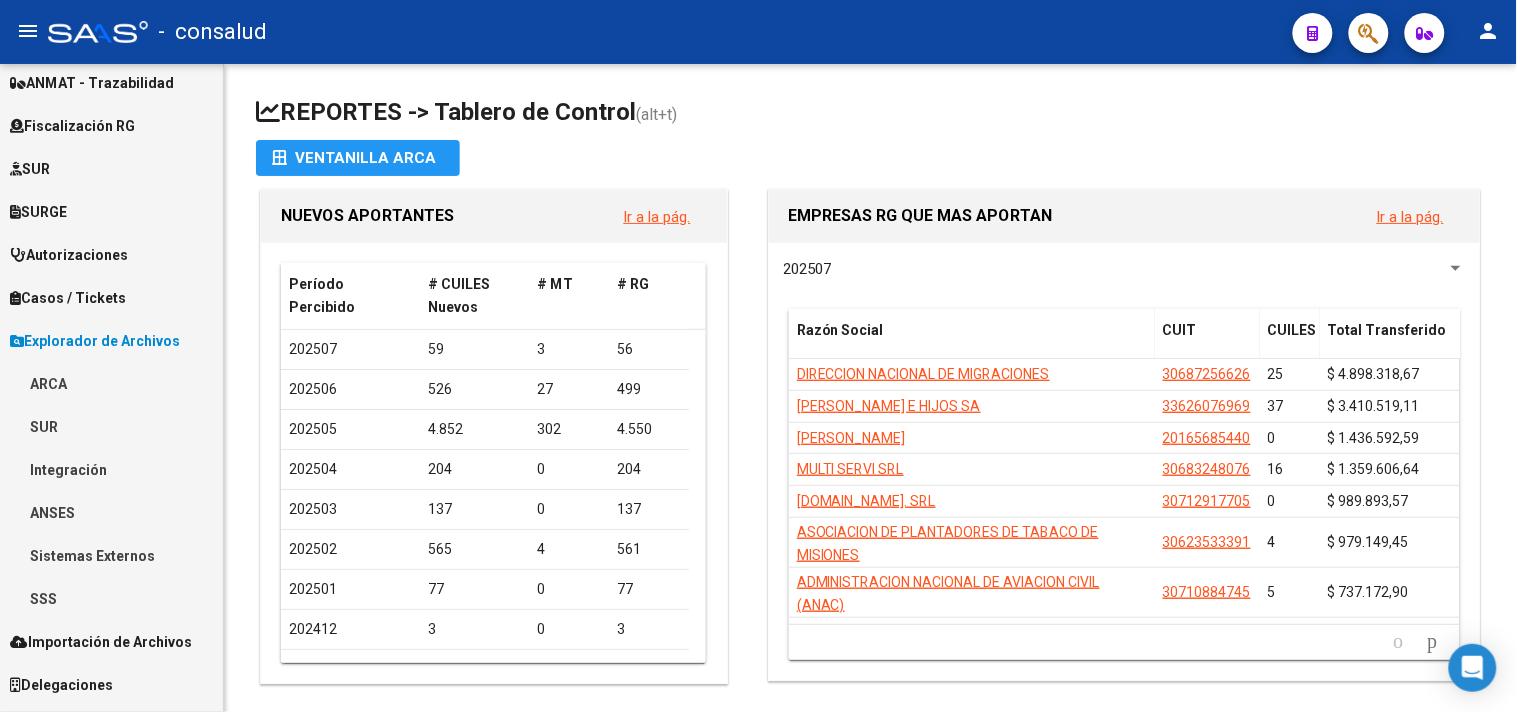 click on "Integración" at bounding box center [111, 469] 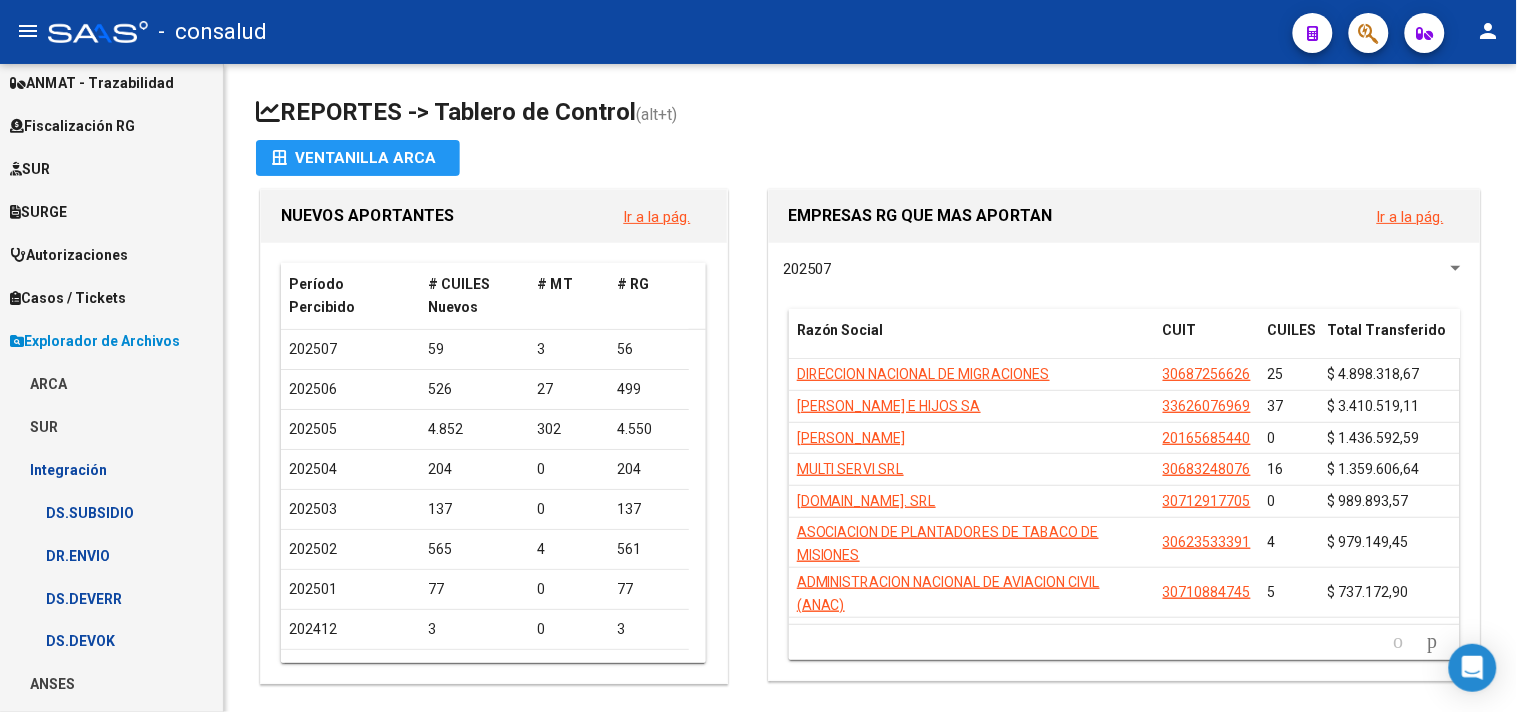 click on "DS.SUBSIDIO" at bounding box center (111, 512) 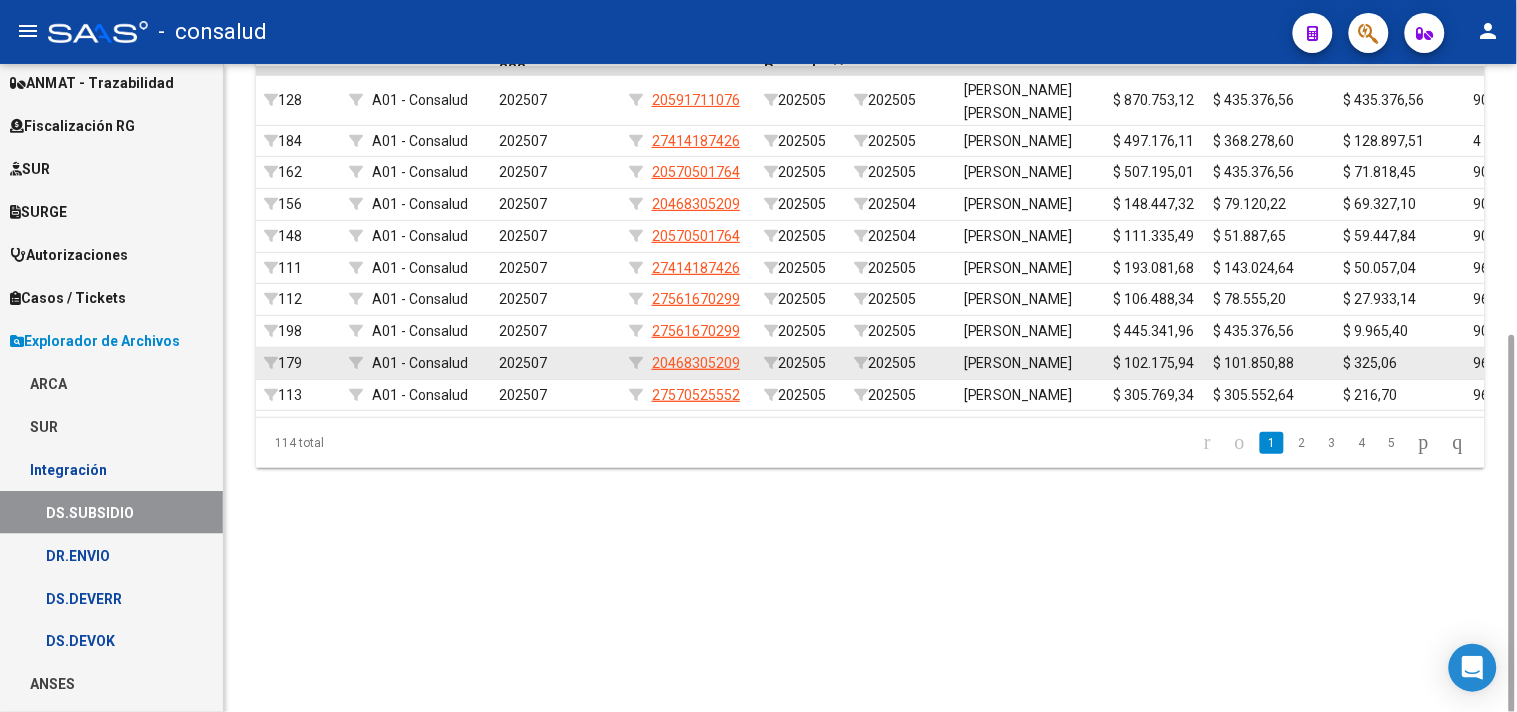 scroll, scrollTop: 465, scrollLeft: 0, axis: vertical 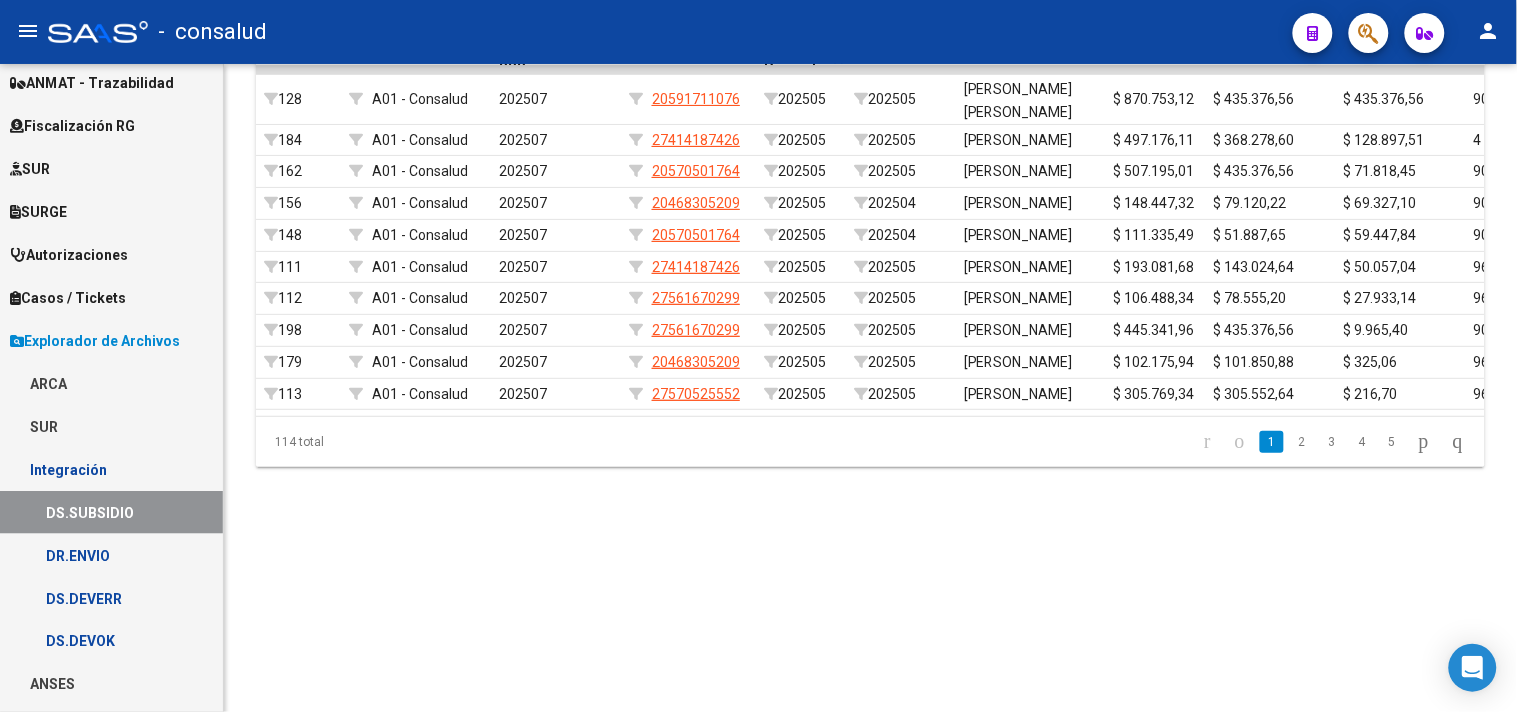 click on "DR.ENVIO" at bounding box center [111, 555] 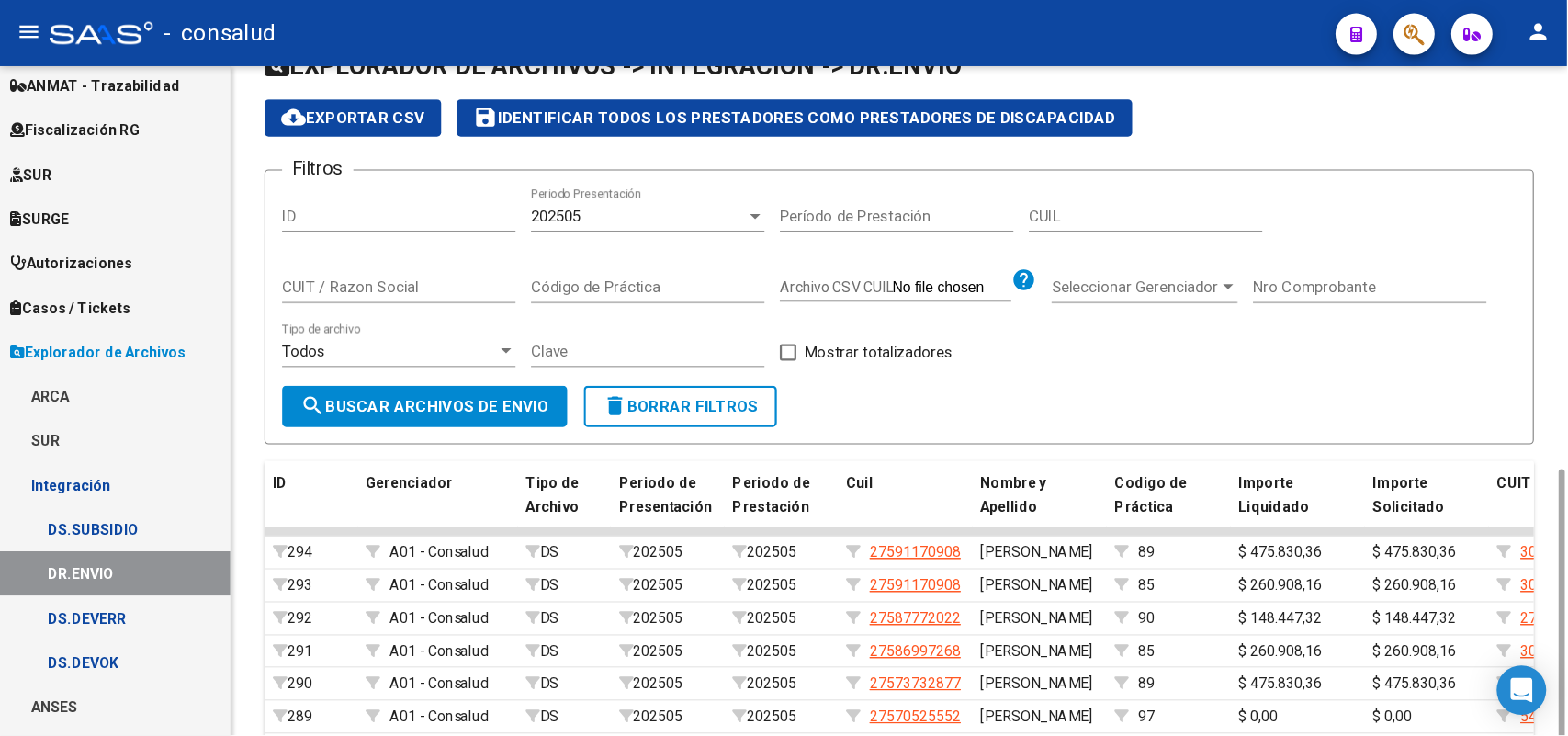 scroll, scrollTop: 0, scrollLeft: 0, axis: both 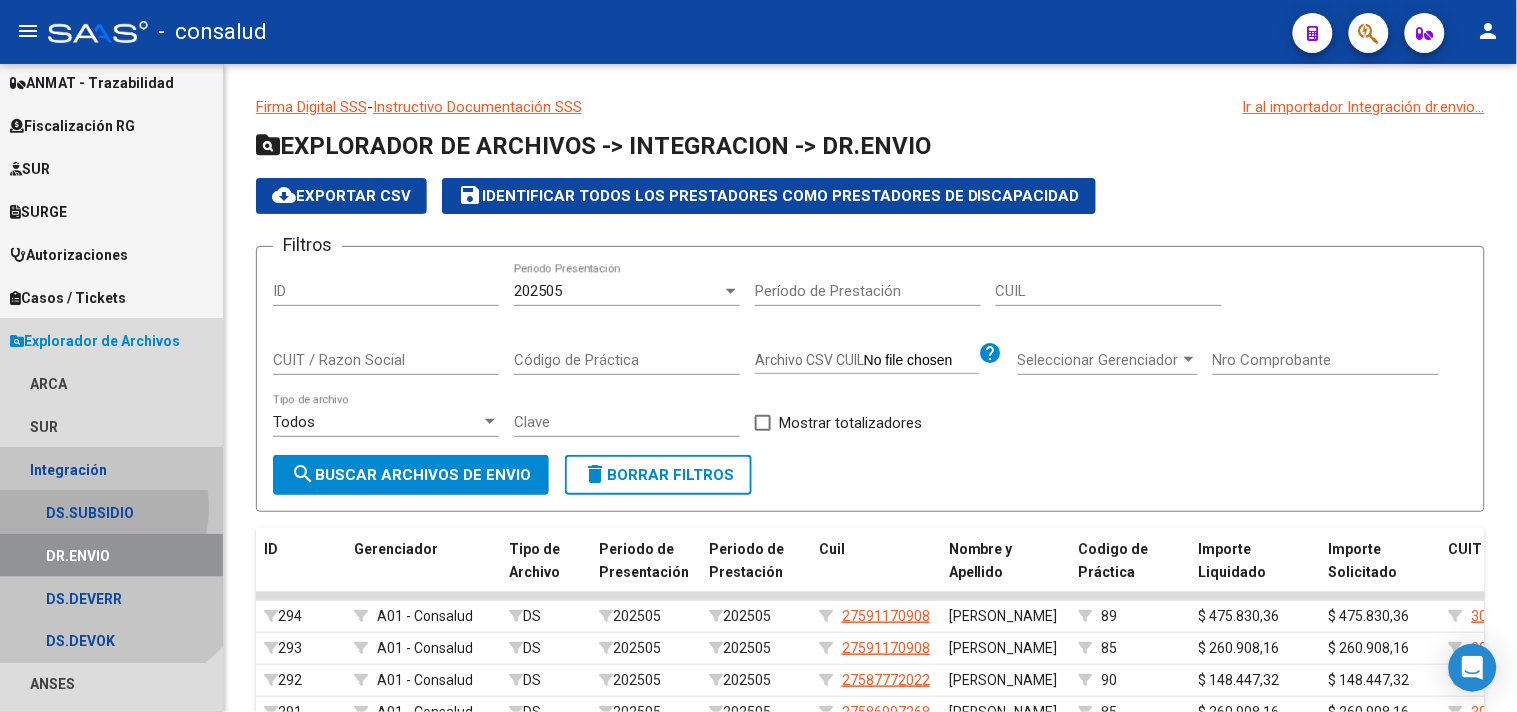 click on "DS.SUBSIDIO" at bounding box center [111, 512] 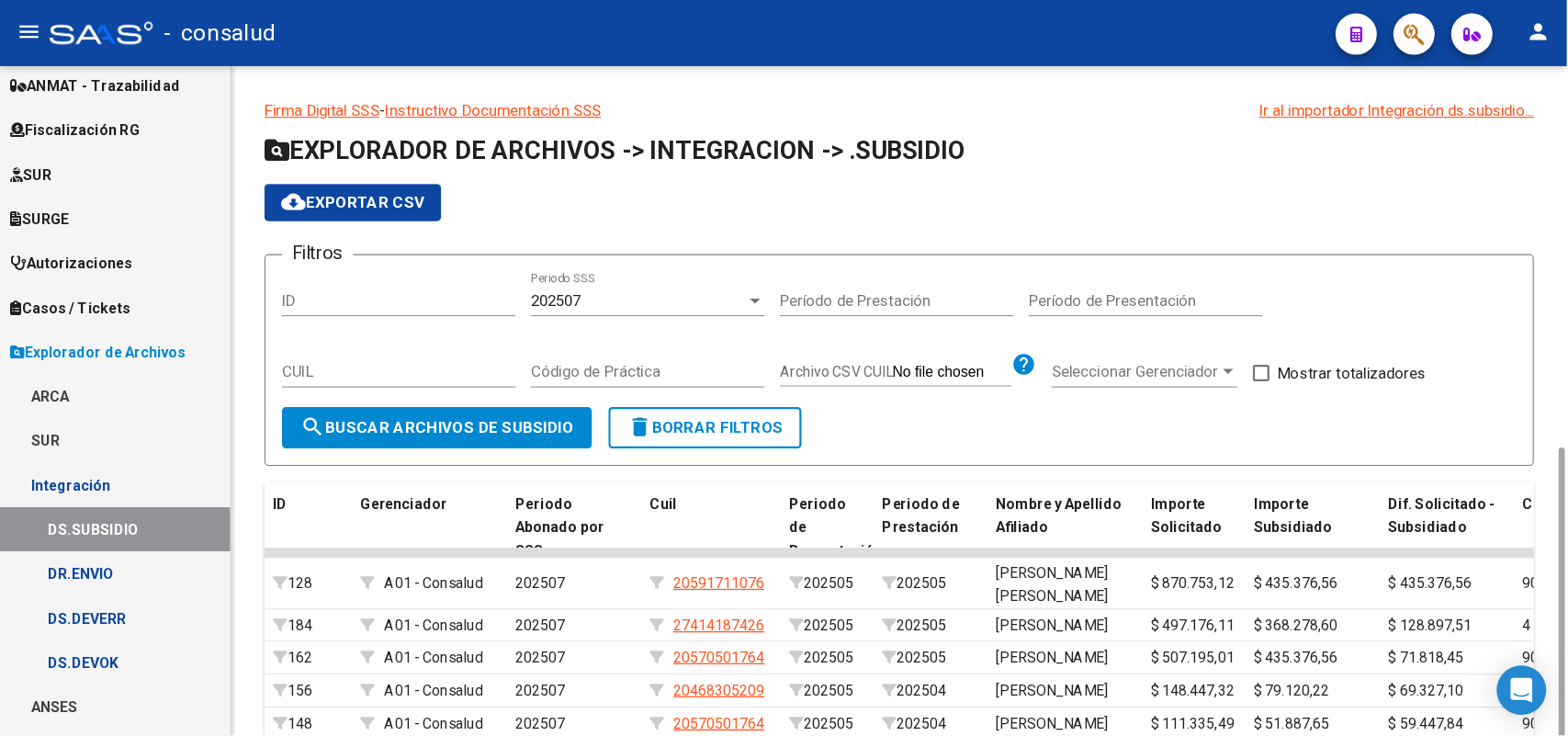 scroll, scrollTop: 204, scrollLeft: 0, axis: vertical 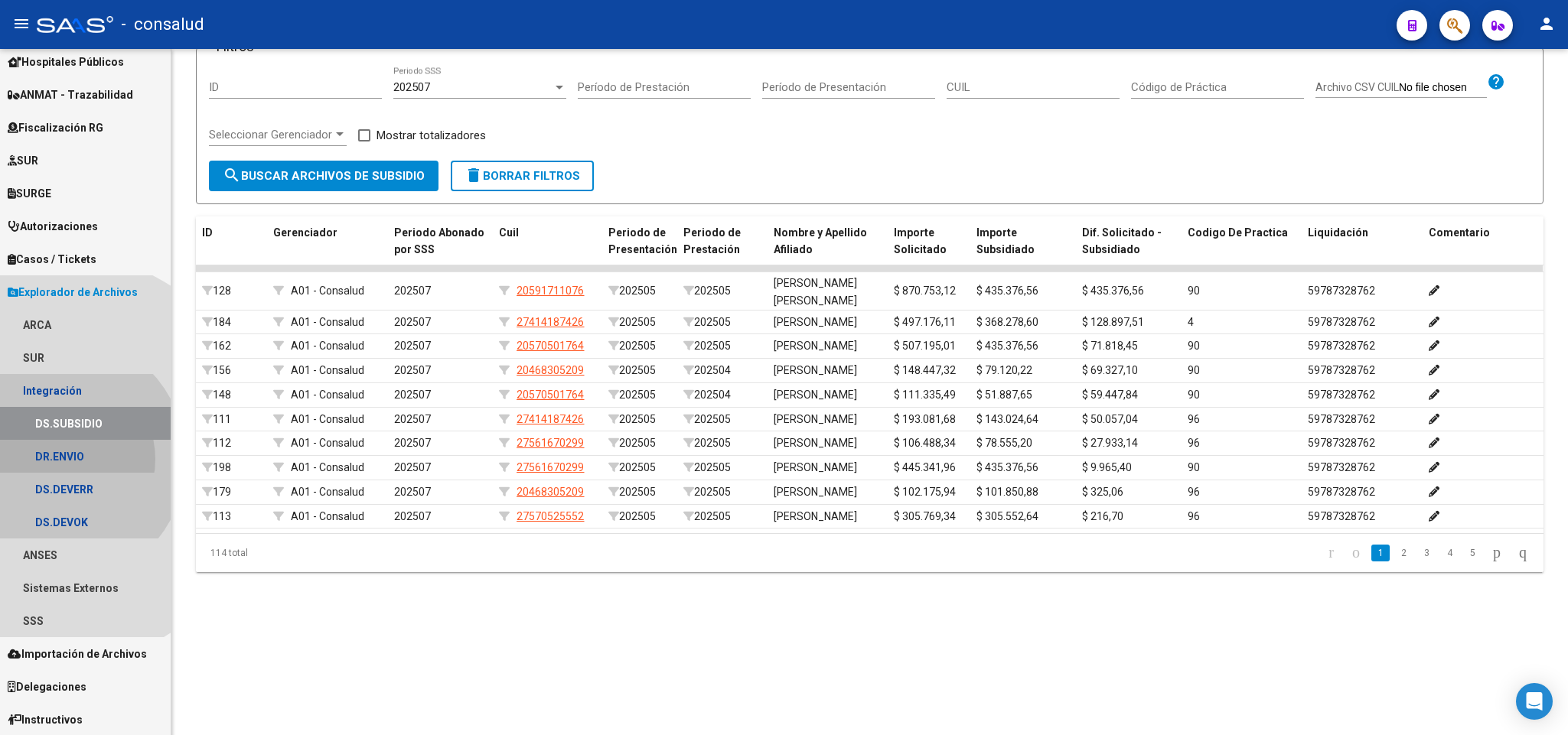 click on "DR.ENVIO" at bounding box center (85, 456) 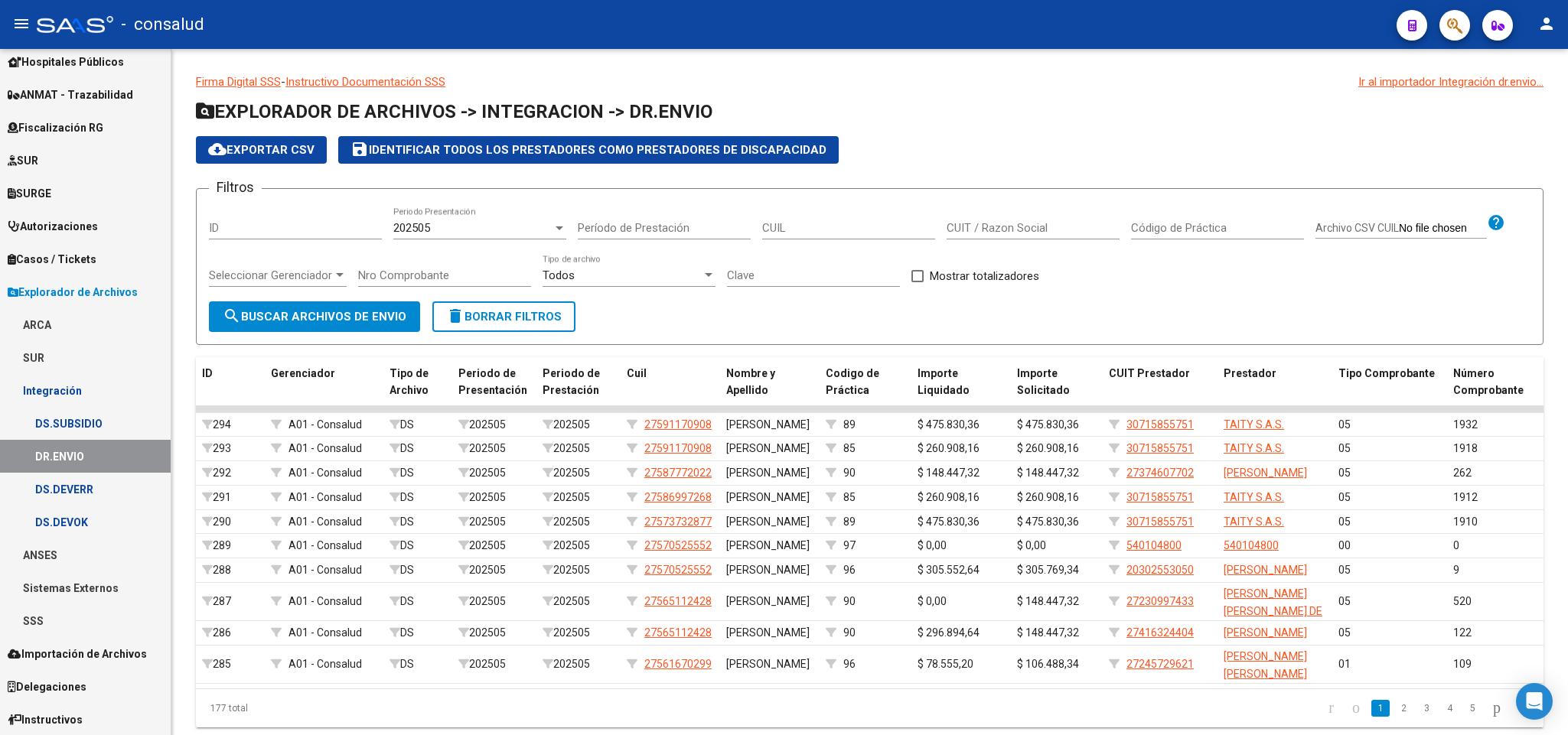 click on "DS.DEVERR" at bounding box center [85, 489] 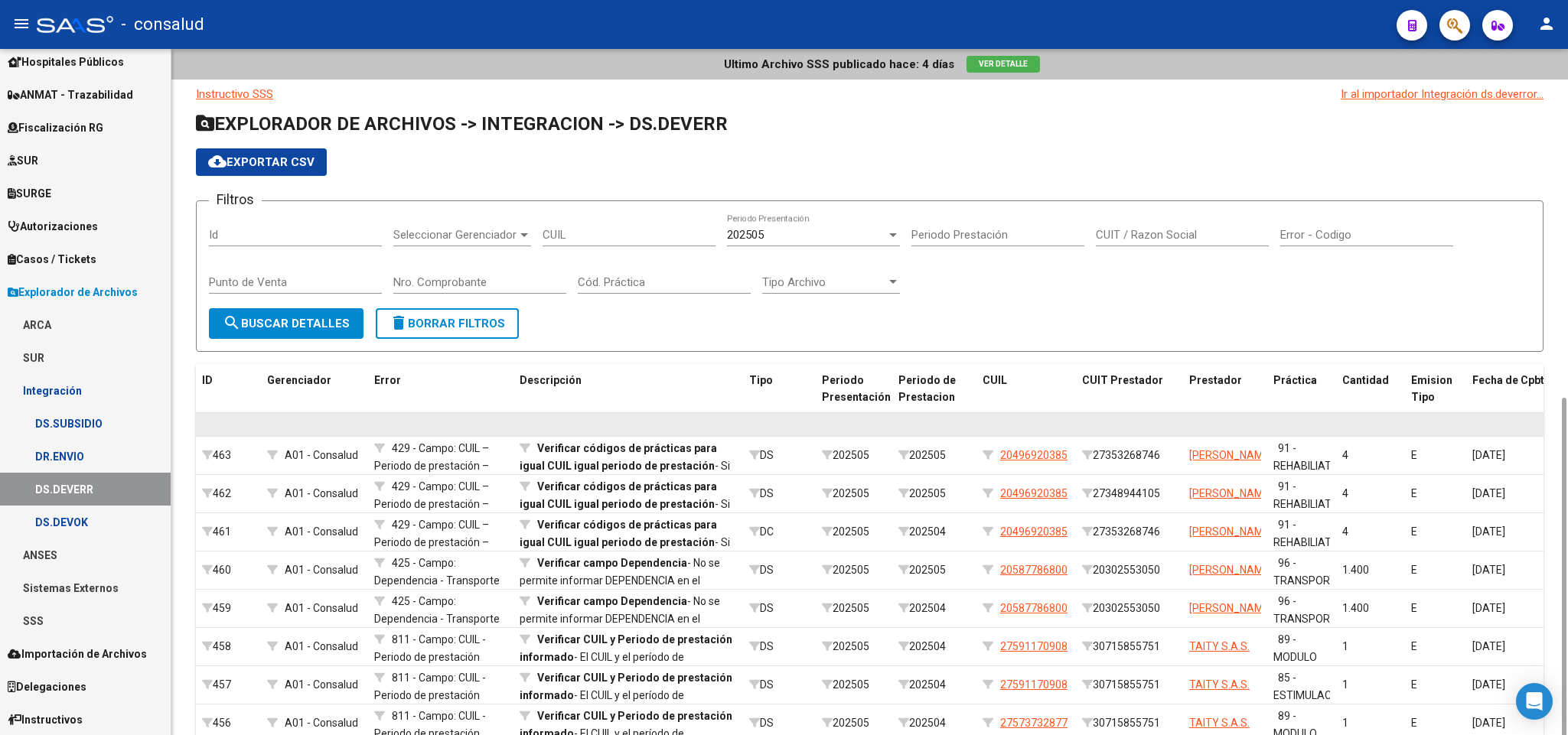 scroll, scrollTop: 196, scrollLeft: 0, axis: vertical 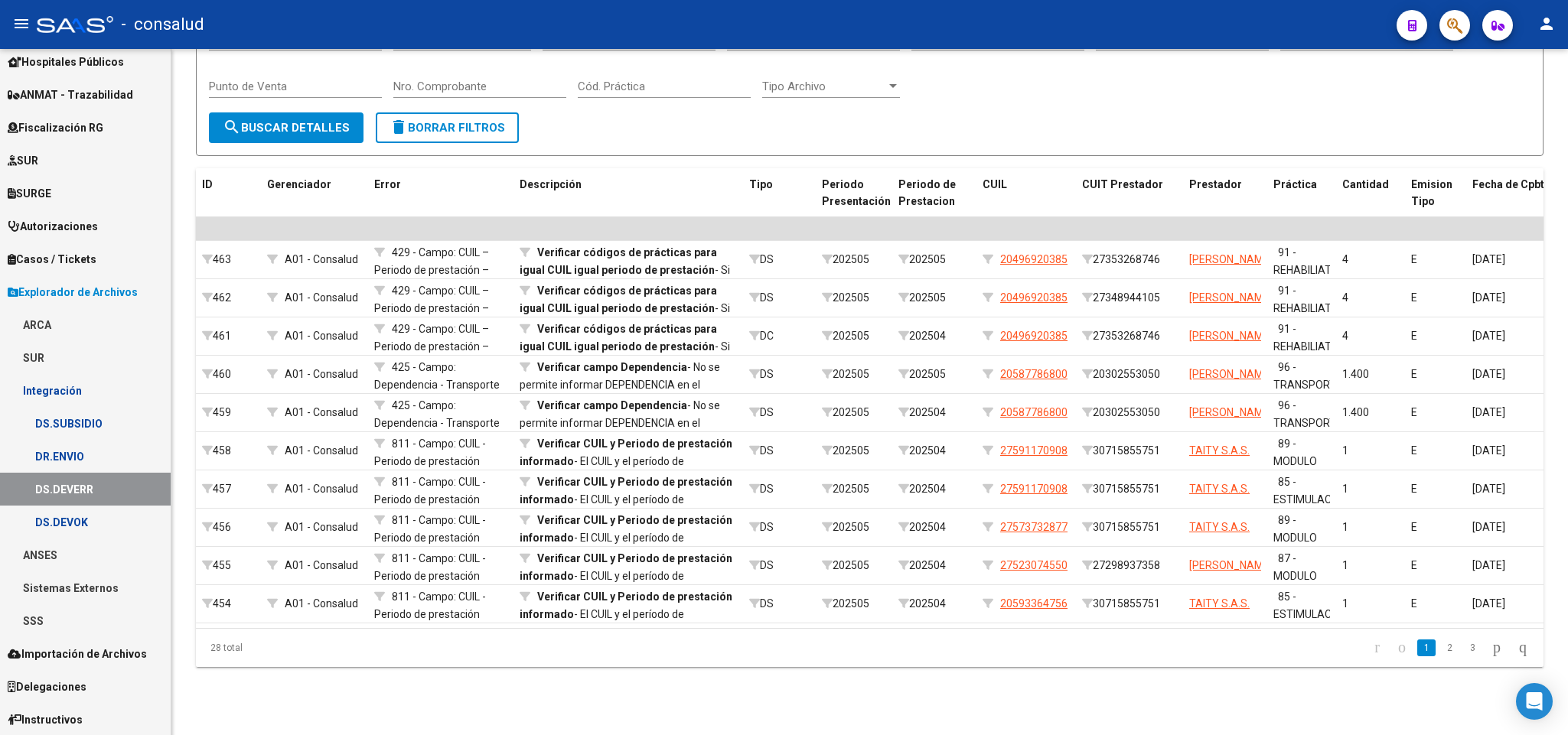 click on "DS.DEVOK" at bounding box center [85, 522] 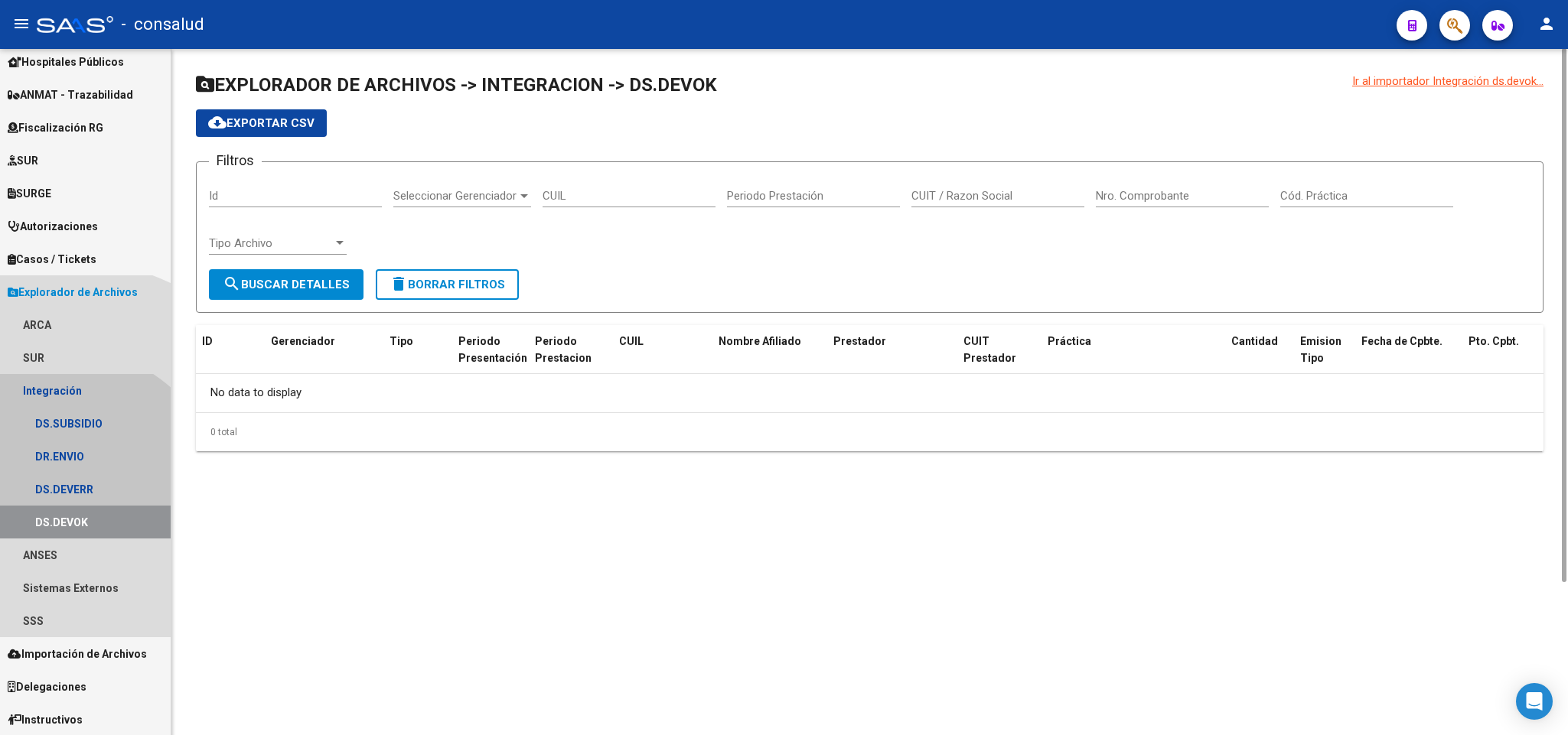 scroll, scrollTop: 0, scrollLeft: 0, axis: both 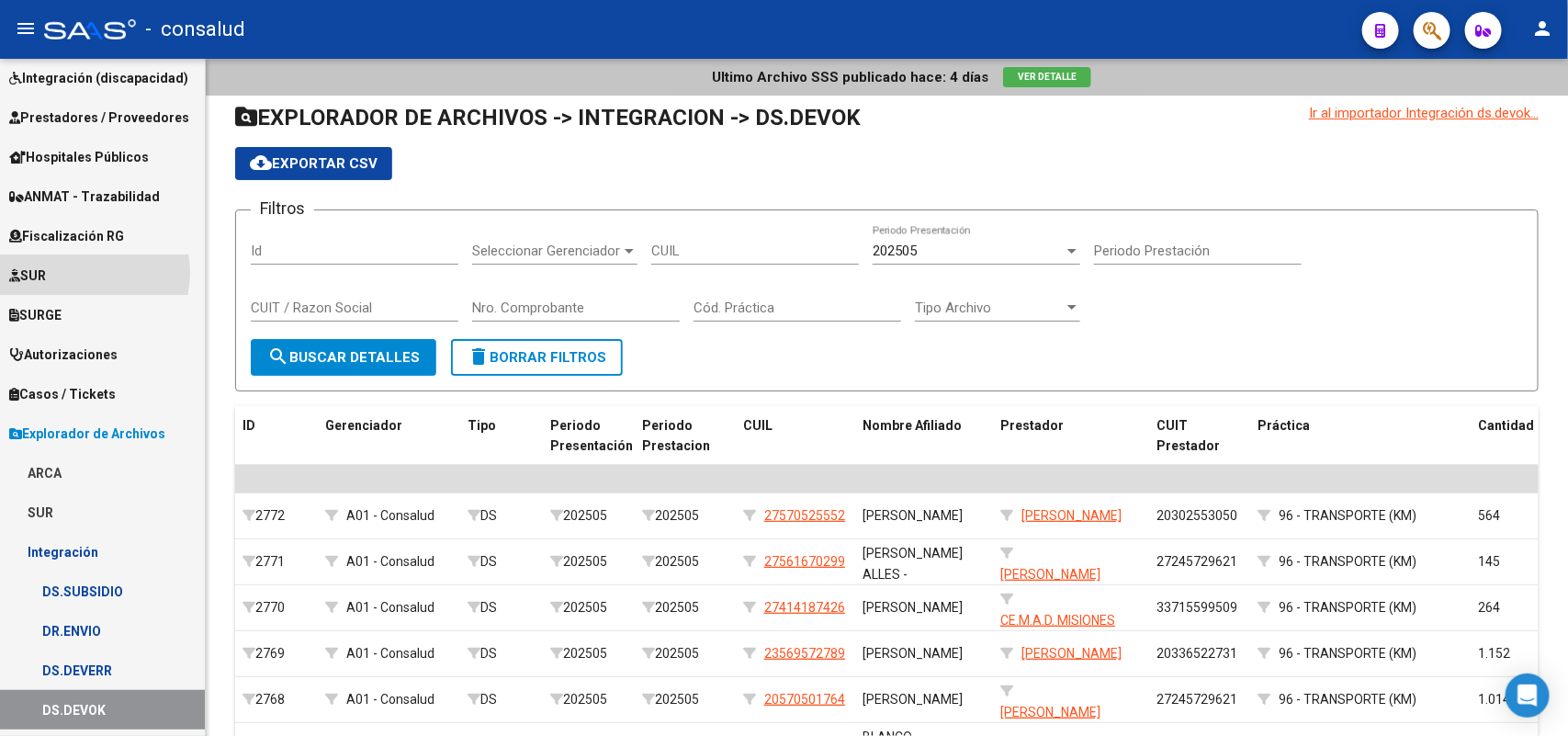 click on "SUR" at bounding box center (102, 275) 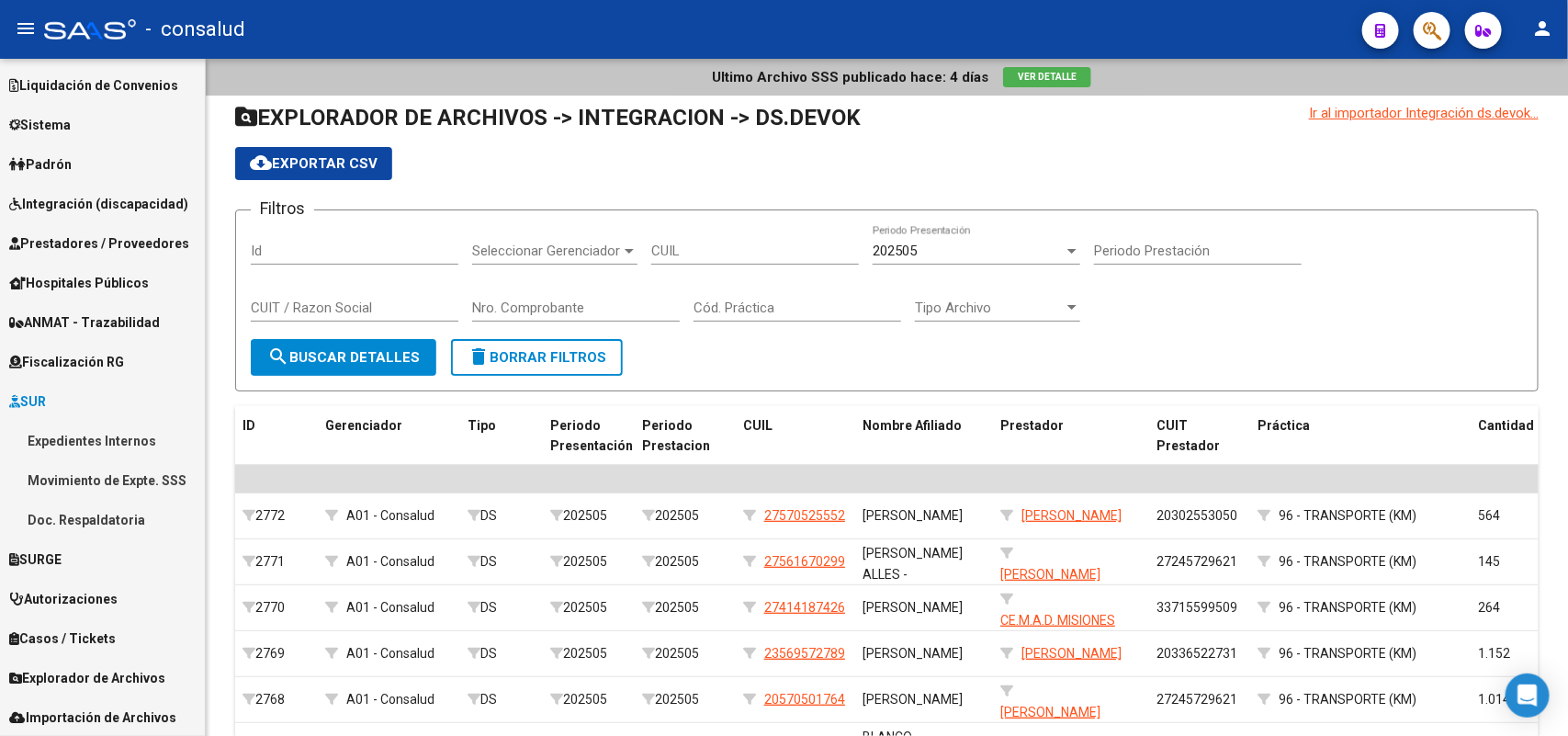 scroll, scrollTop: 84, scrollLeft: 0, axis: vertical 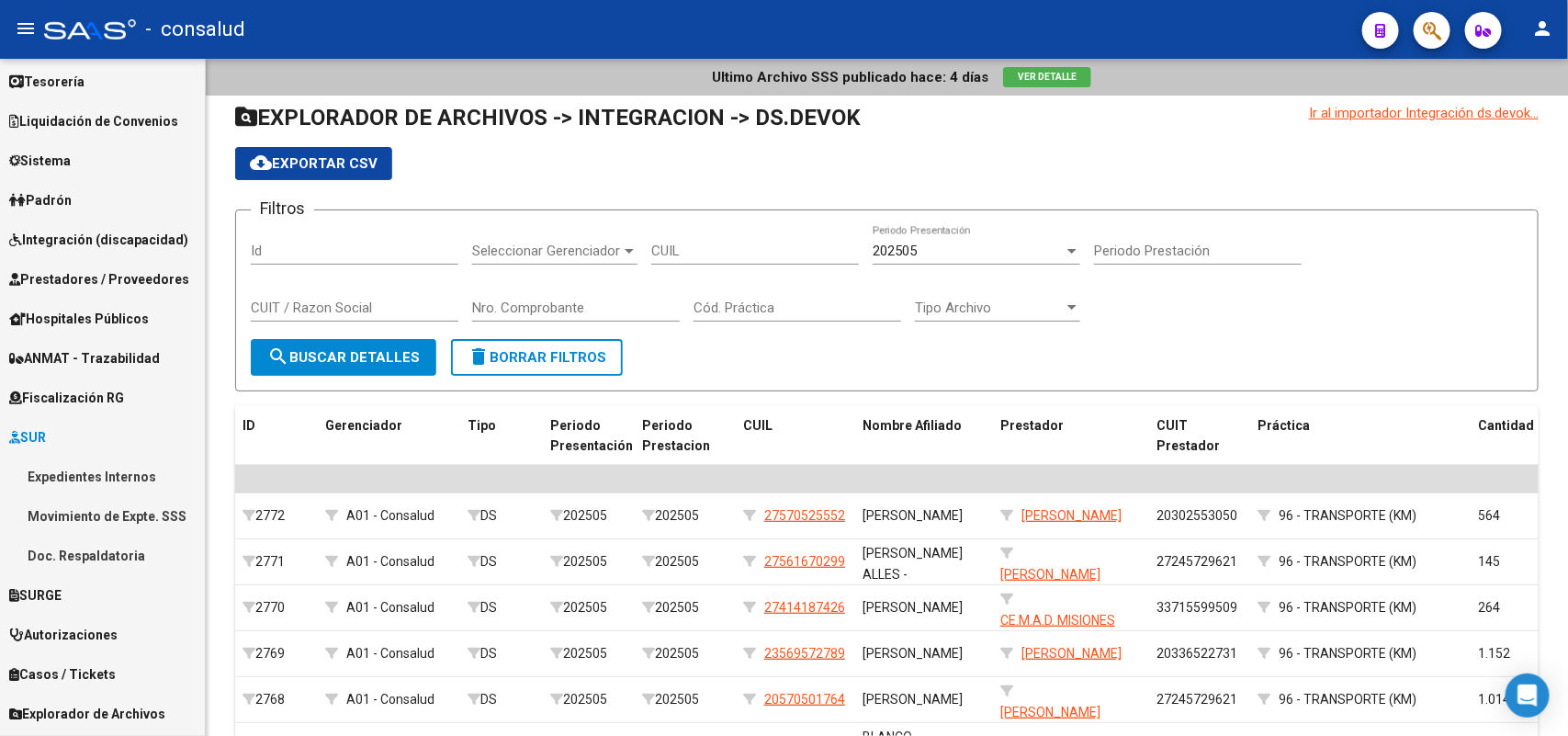 click on "Integración (discapacidad)" at bounding box center (98, 240) 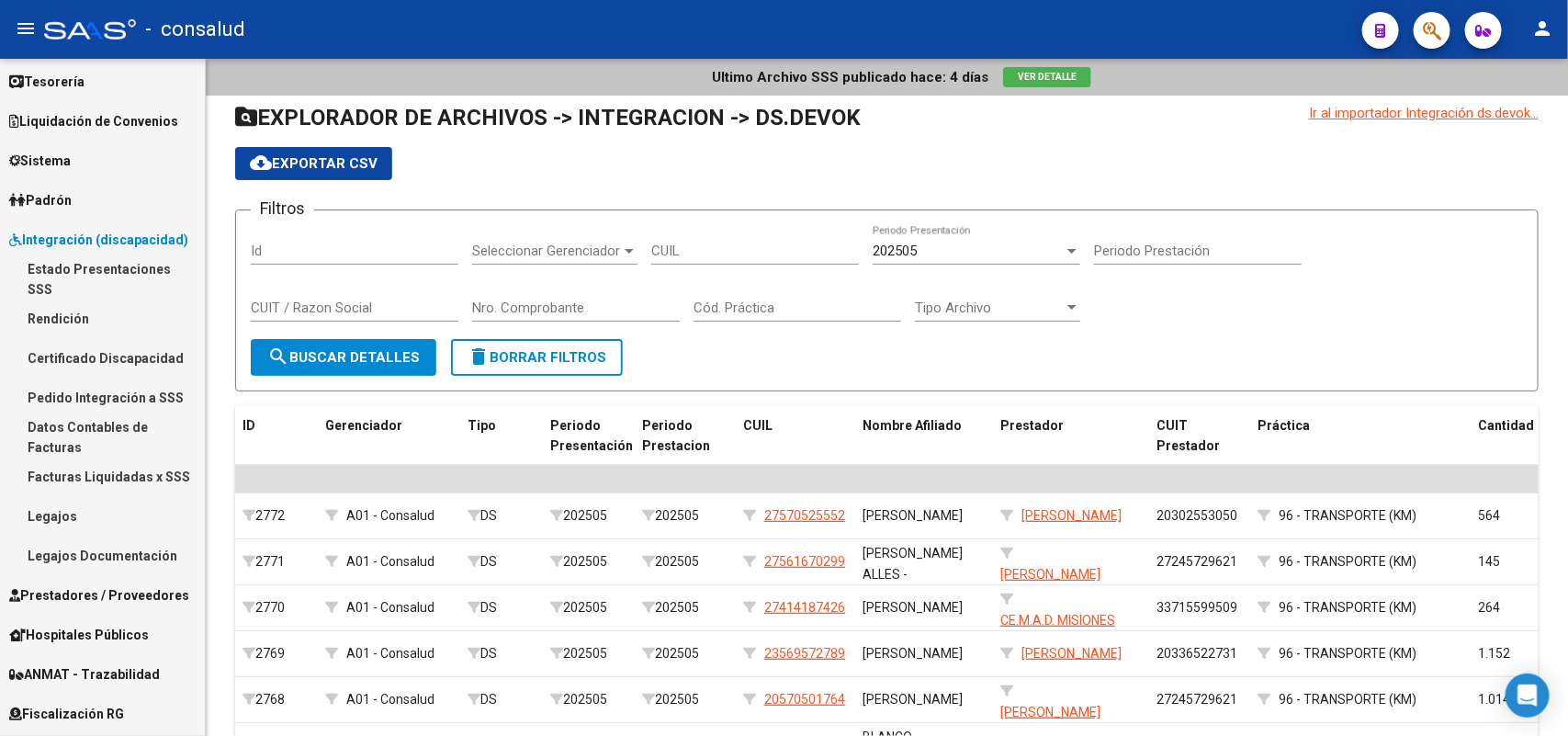 click on "Estado Presentaciones SSS" at bounding box center [102, 278] 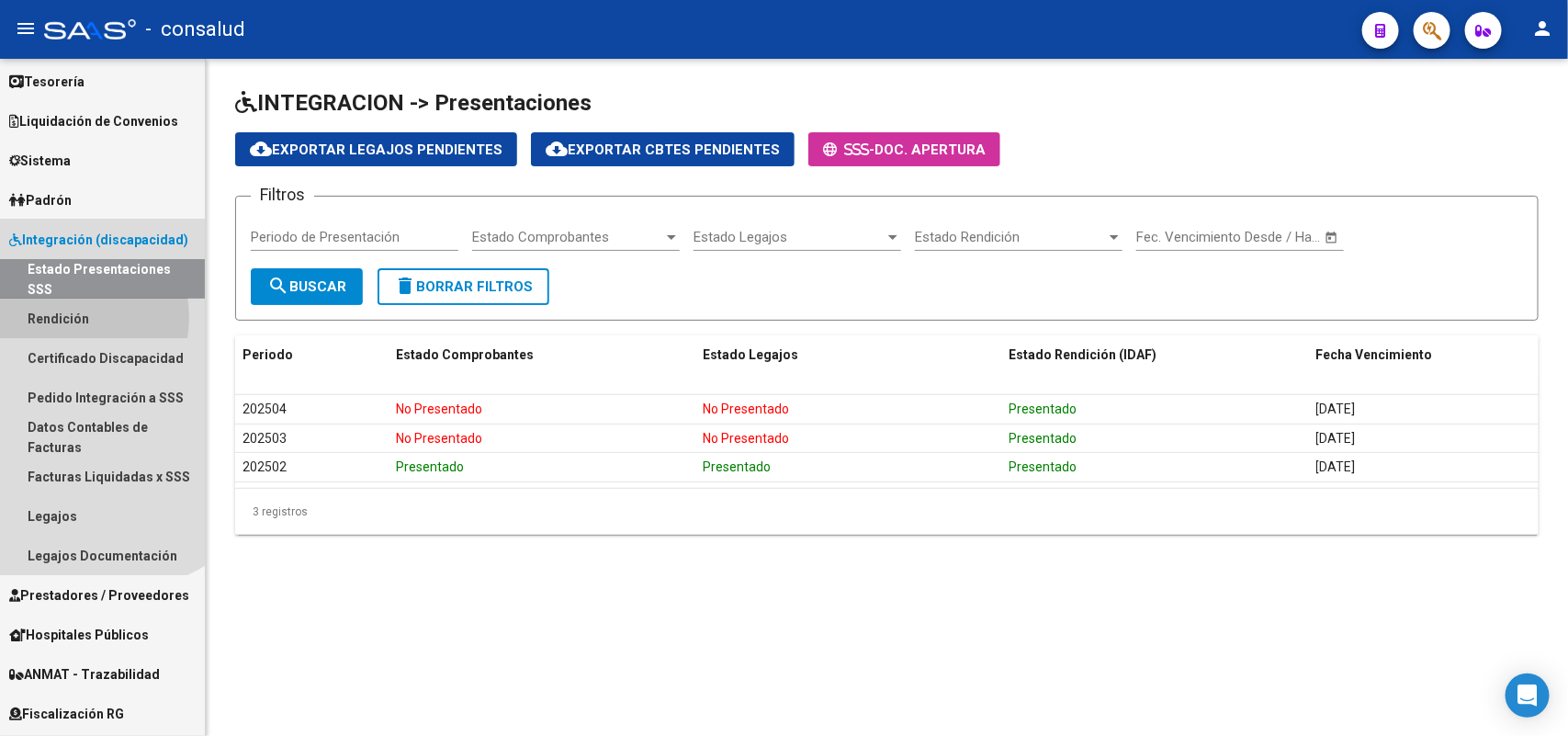 click on "Rendición" at bounding box center [102, 318] 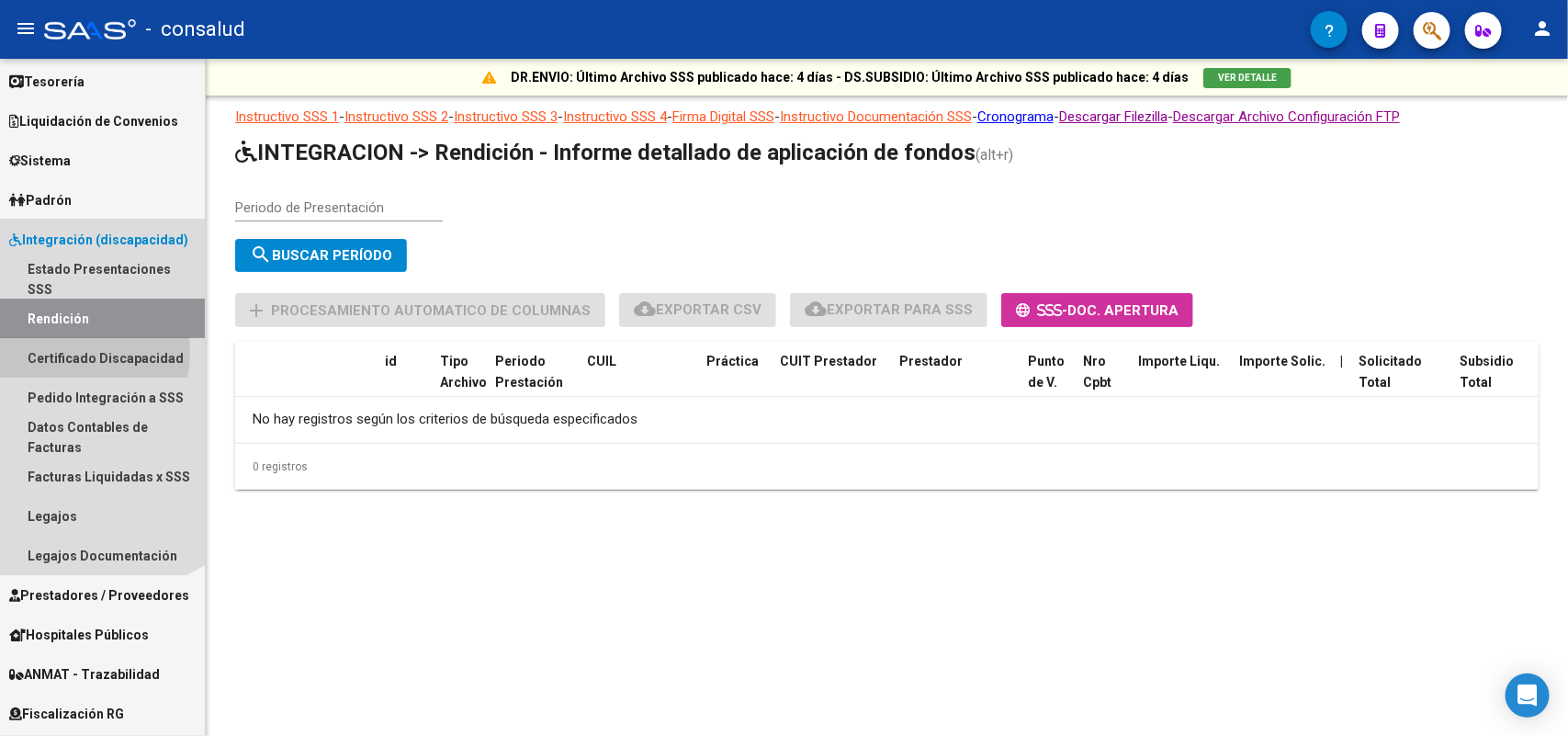 click on "Certificado Discapacidad" at bounding box center [102, 357] 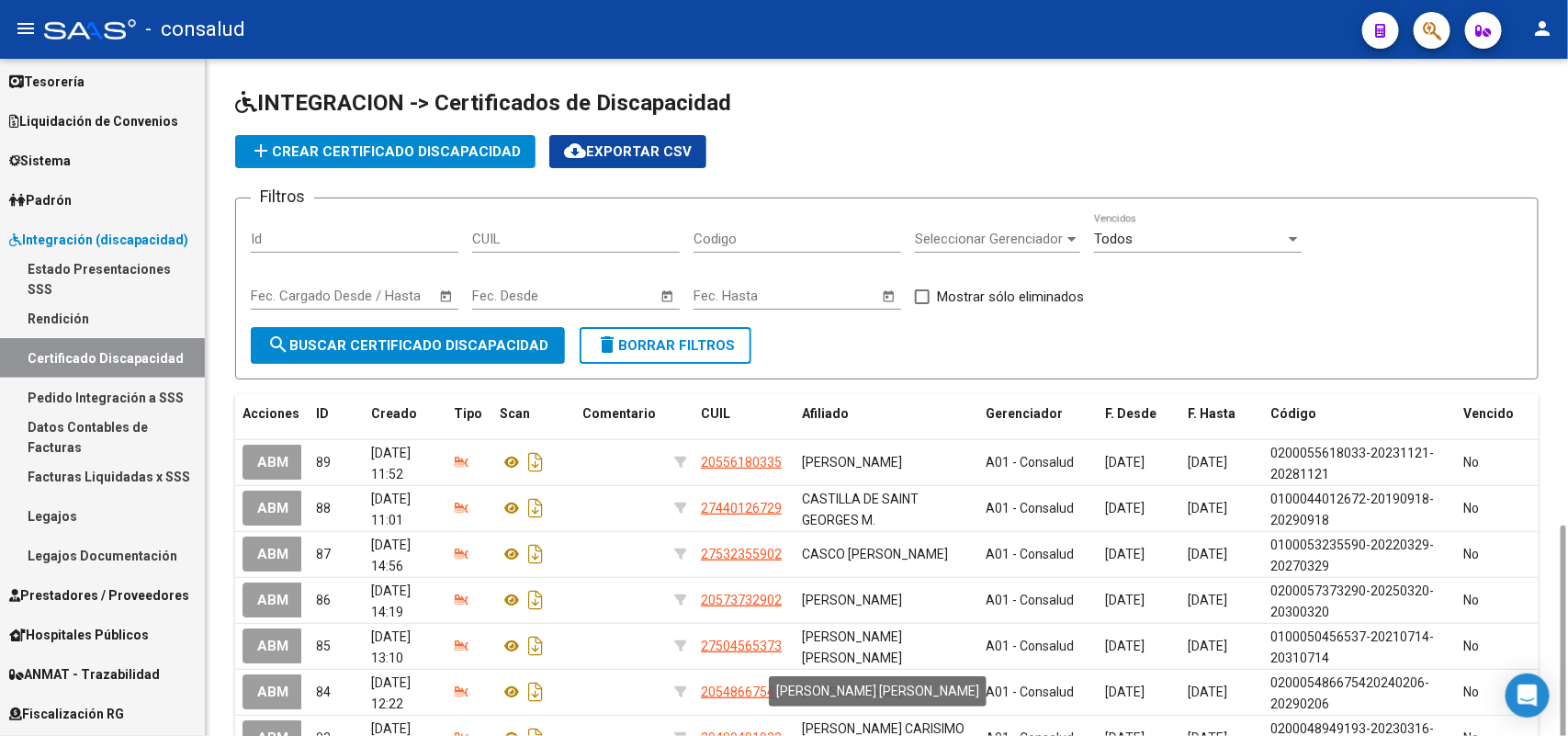 scroll, scrollTop: 272, scrollLeft: 0, axis: vertical 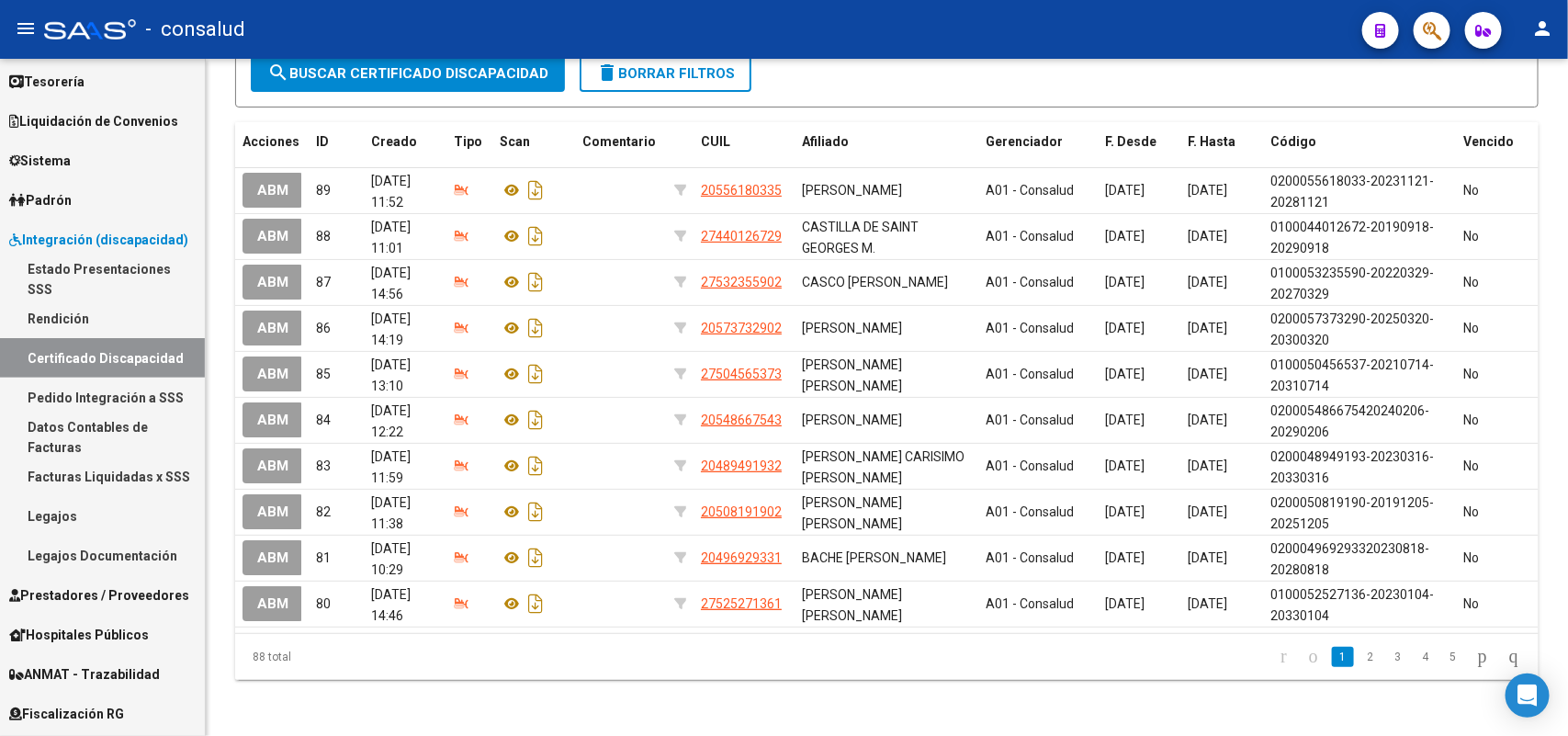 click on "Pedido Integración a SSS" at bounding box center [102, 397] 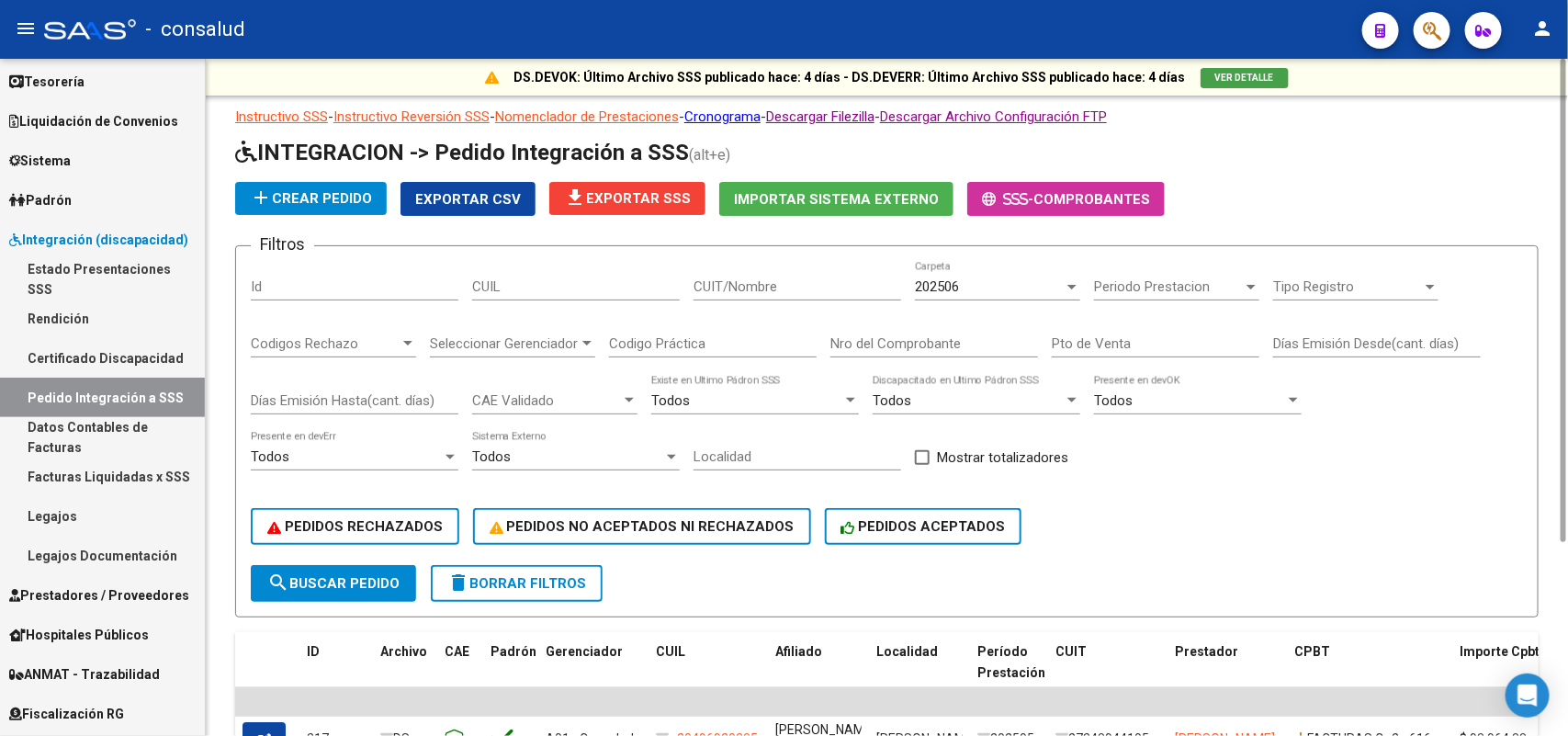 scroll, scrollTop: 288, scrollLeft: 0, axis: vertical 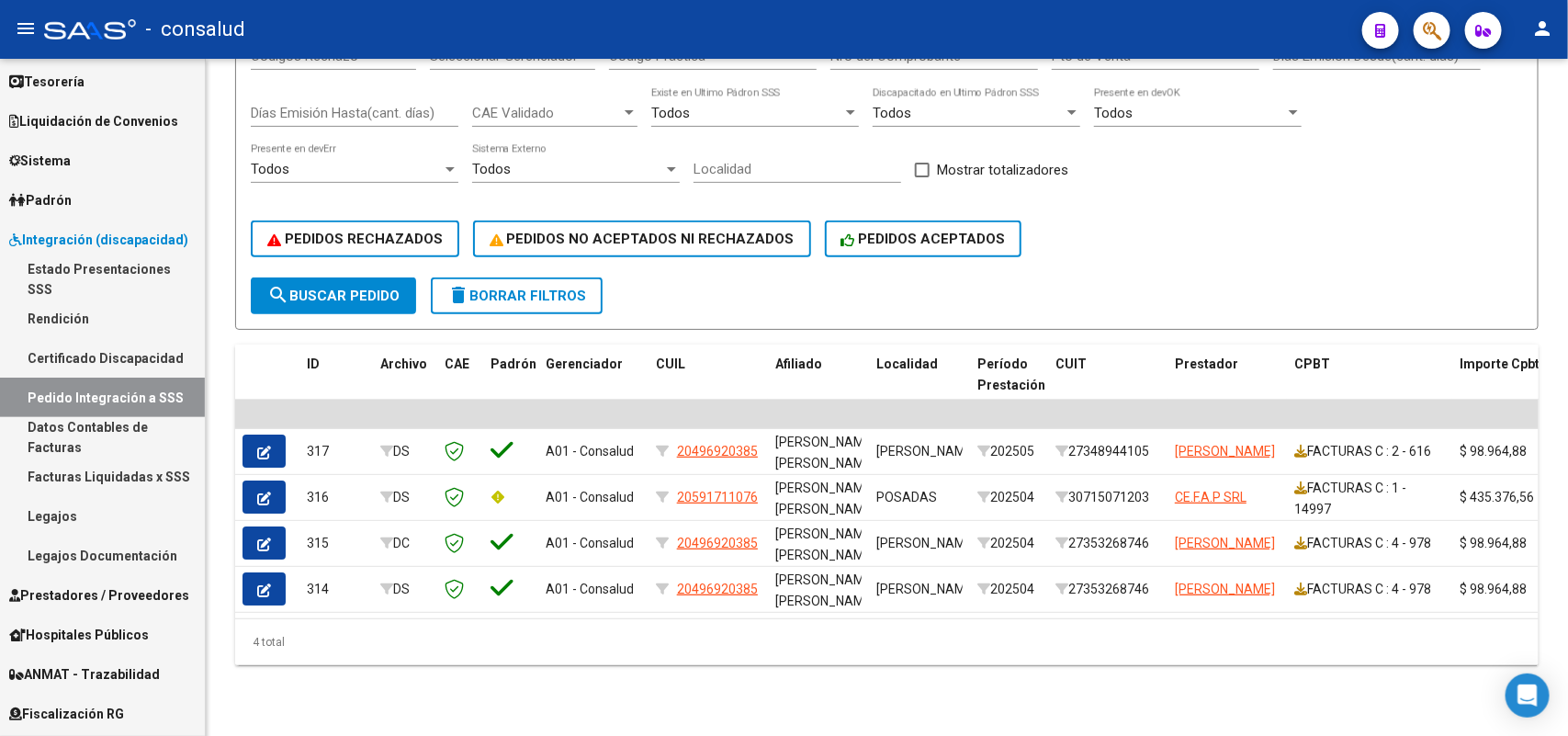 click on "Datos Contables de Facturas" at bounding box center [102, 436] 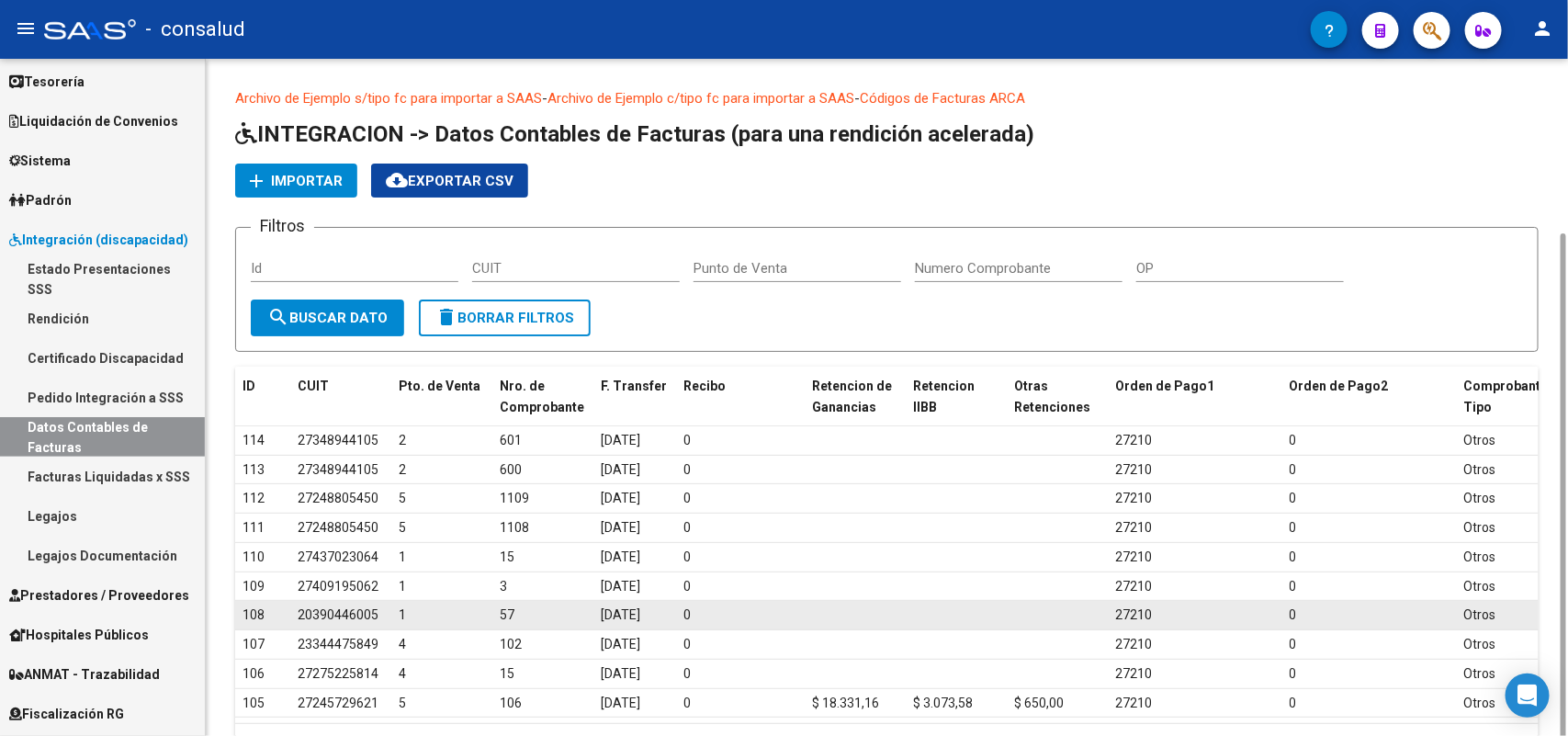 scroll, scrollTop: 93, scrollLeft: 0, axis: vertical 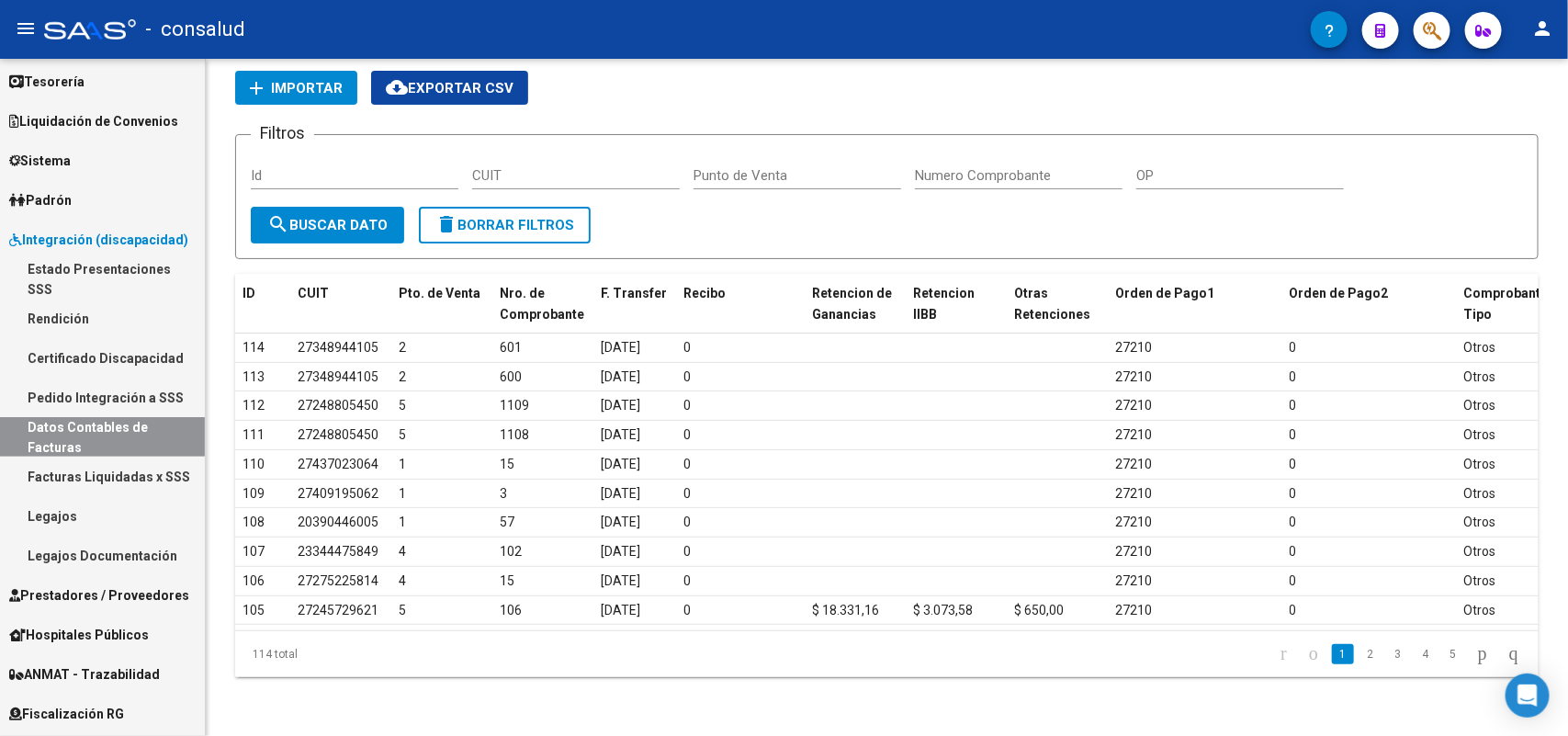 click on "Facturas Liquidadas x SSS" at bounding box center (102, 476) 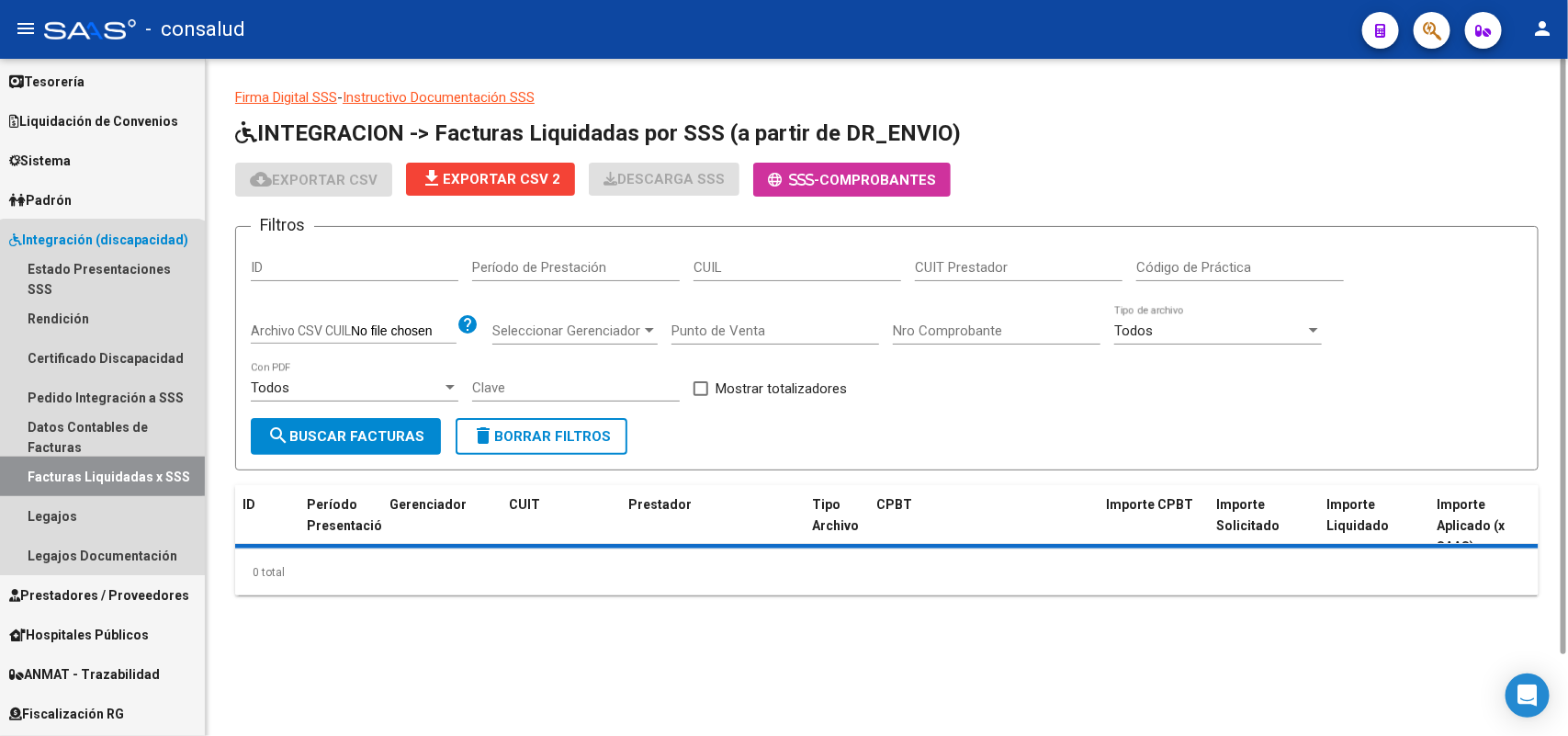 scroll, scrollTop: 0, scrollLeft: 0, axis: both 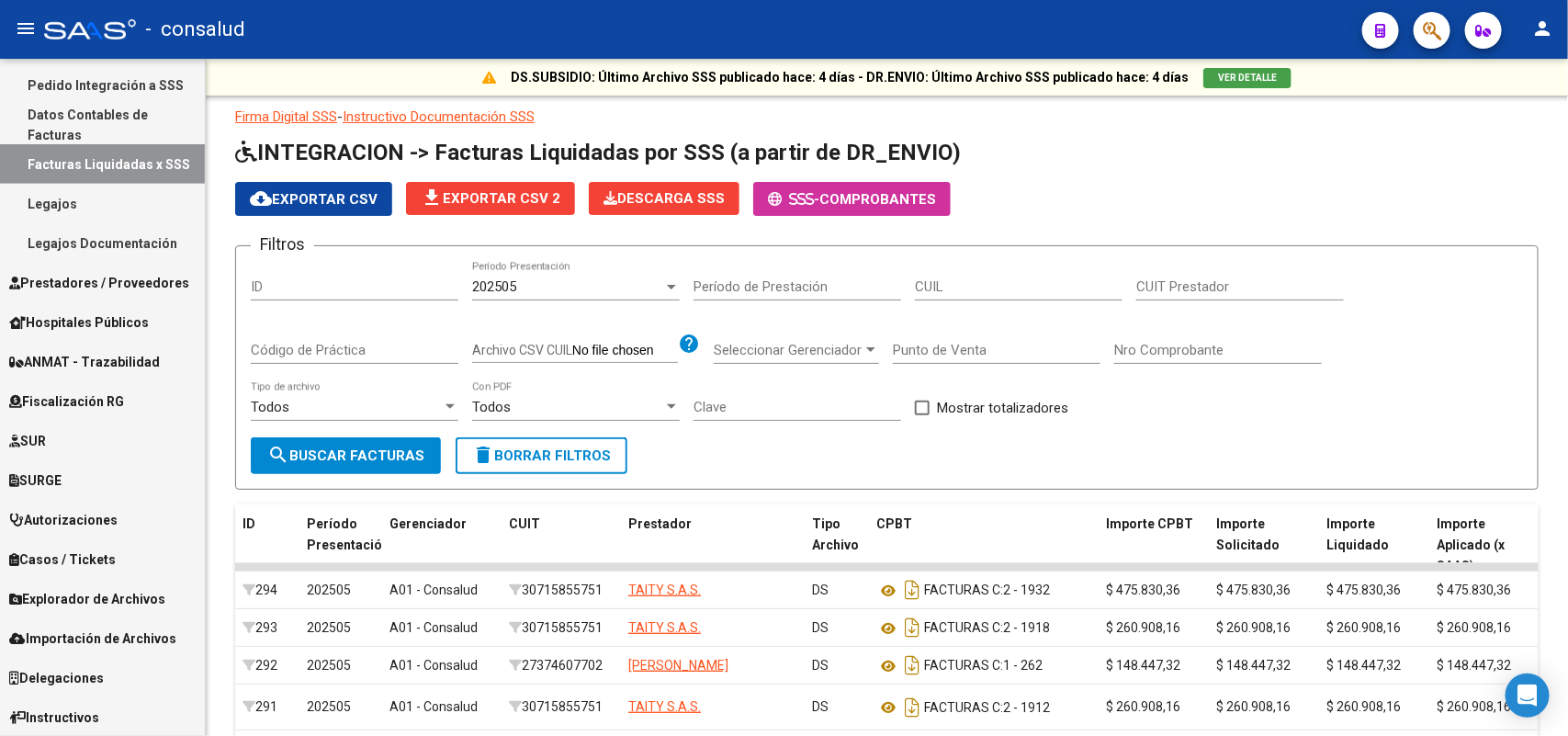 click on "Explorador de Archivos" at bounding box center [87, 599] 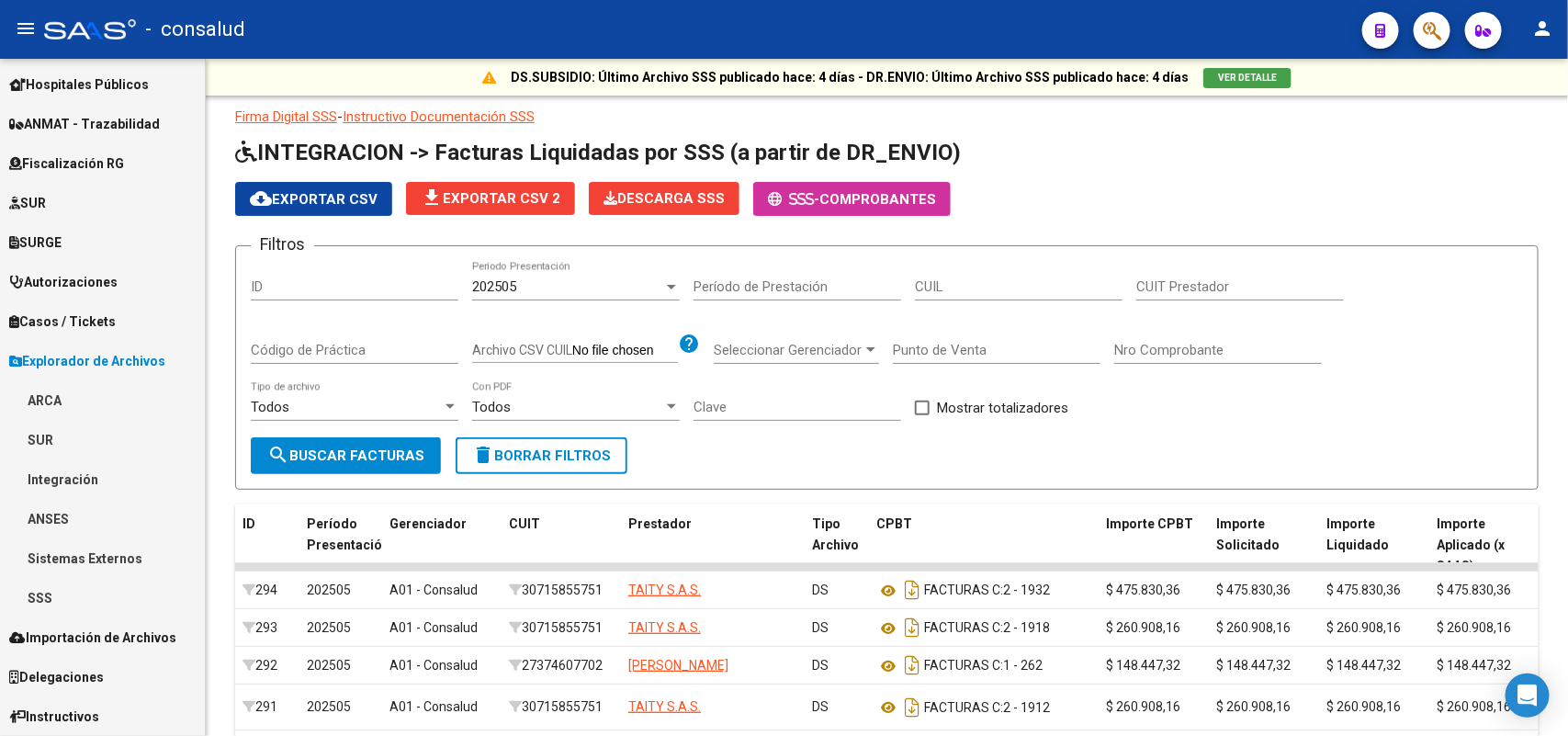 scroll, scrollTop: 317, scrollLeft: 0, axis: vertical 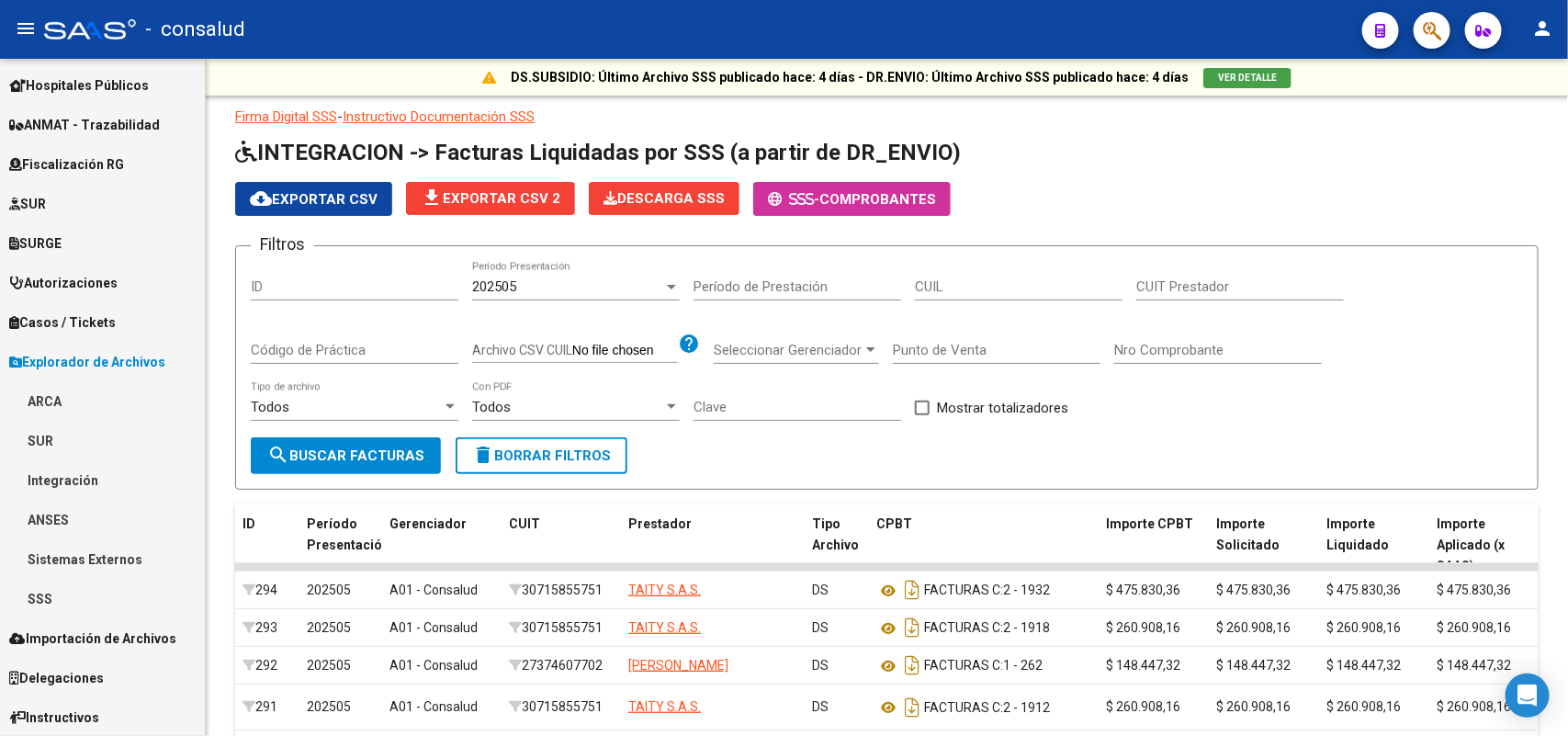click on "ANSES" at bounding box center [102, 519] 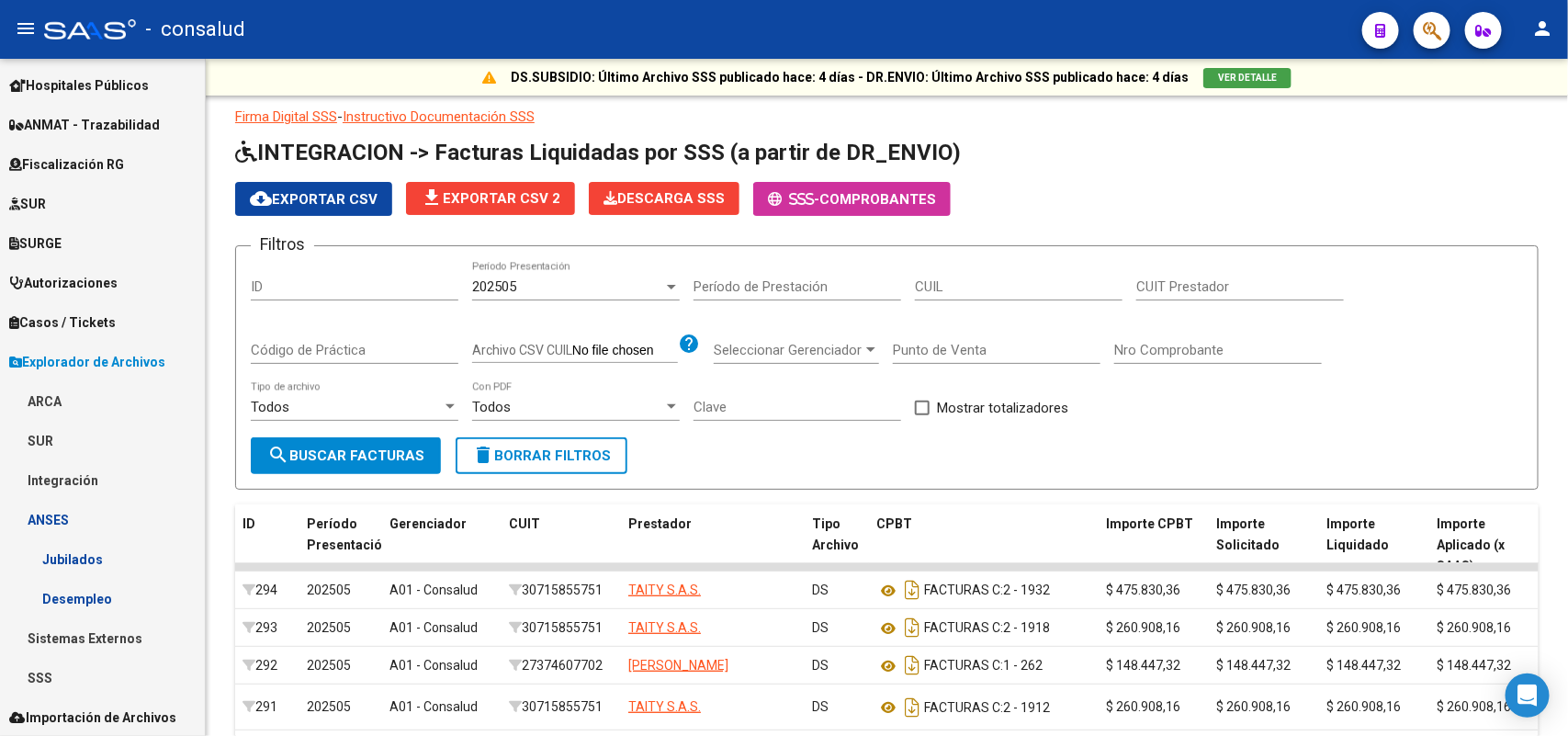 click on "Jubilados" at bounding box center (102, 559) 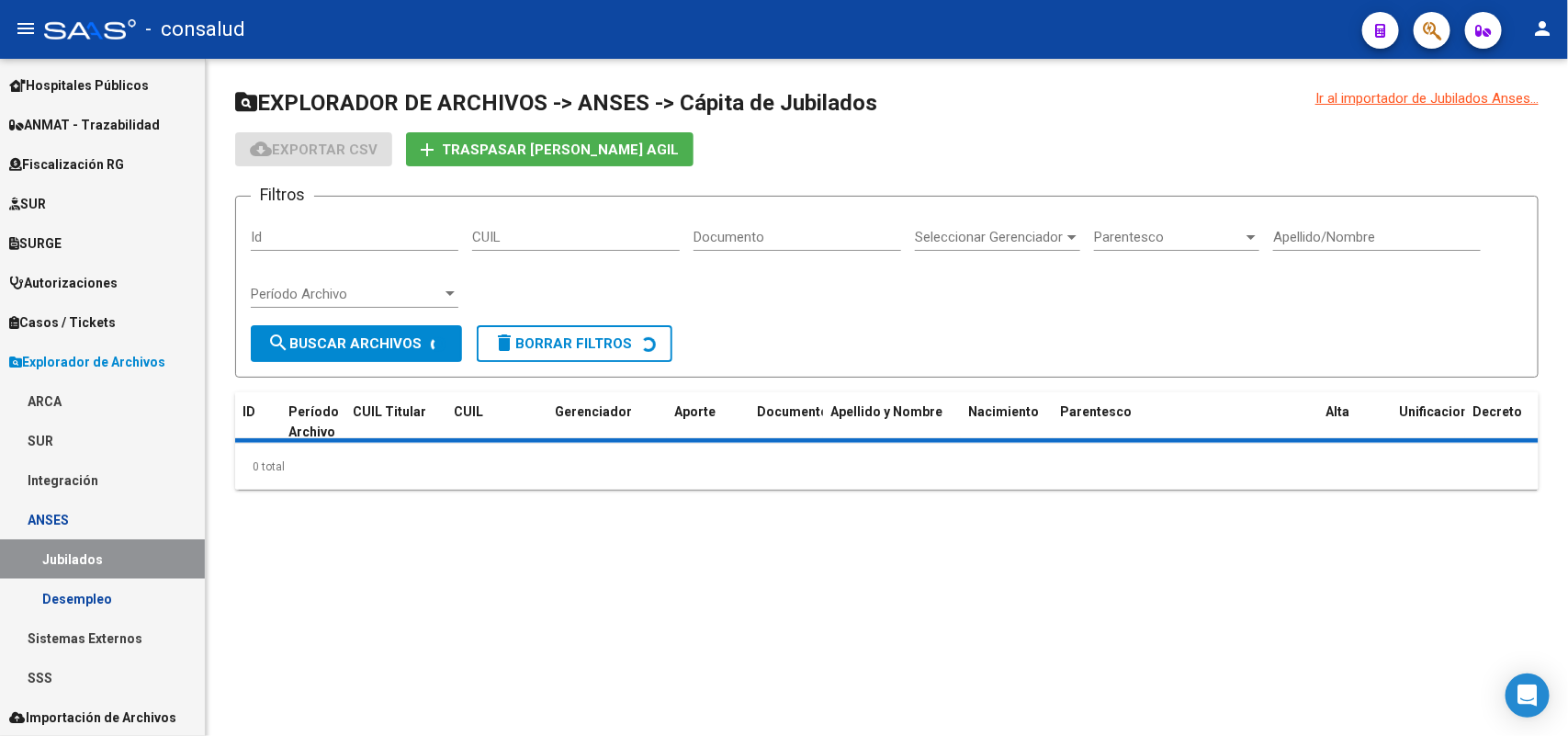 click on "Desempleo" at bounding box center (102, 598) 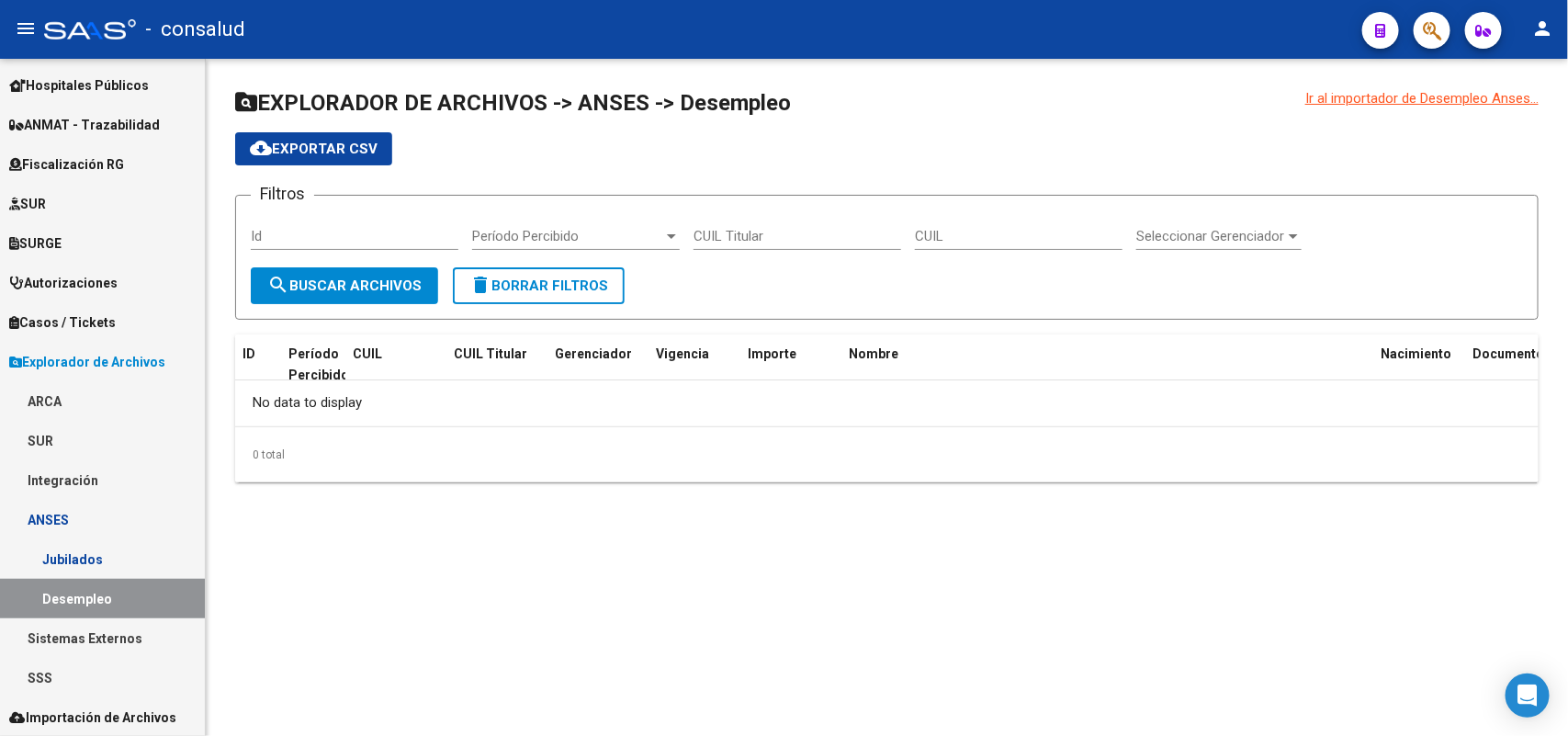 click on "SUR" at bounding box center (102, 440) 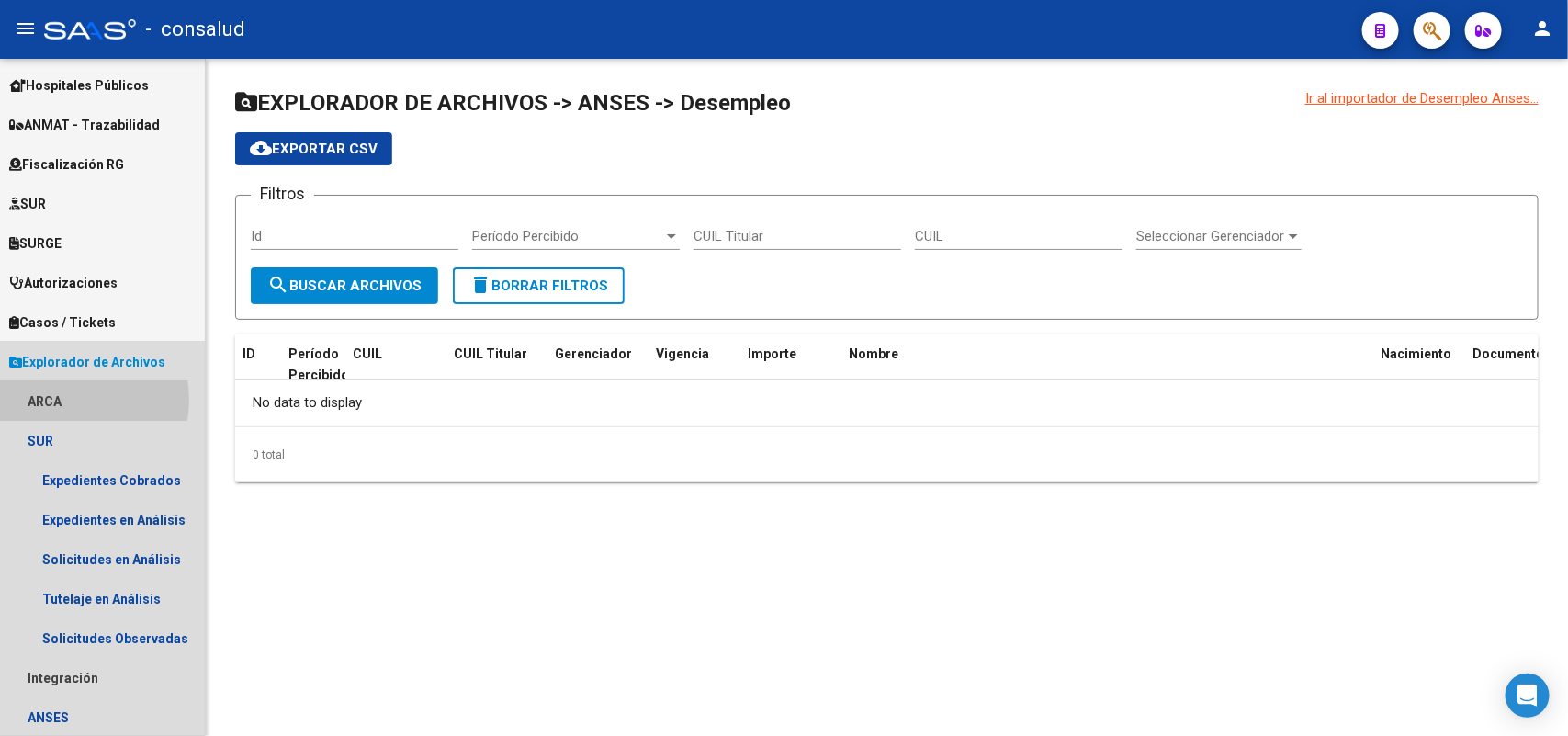 click on "ARCA" at bounding box center (102, 401) 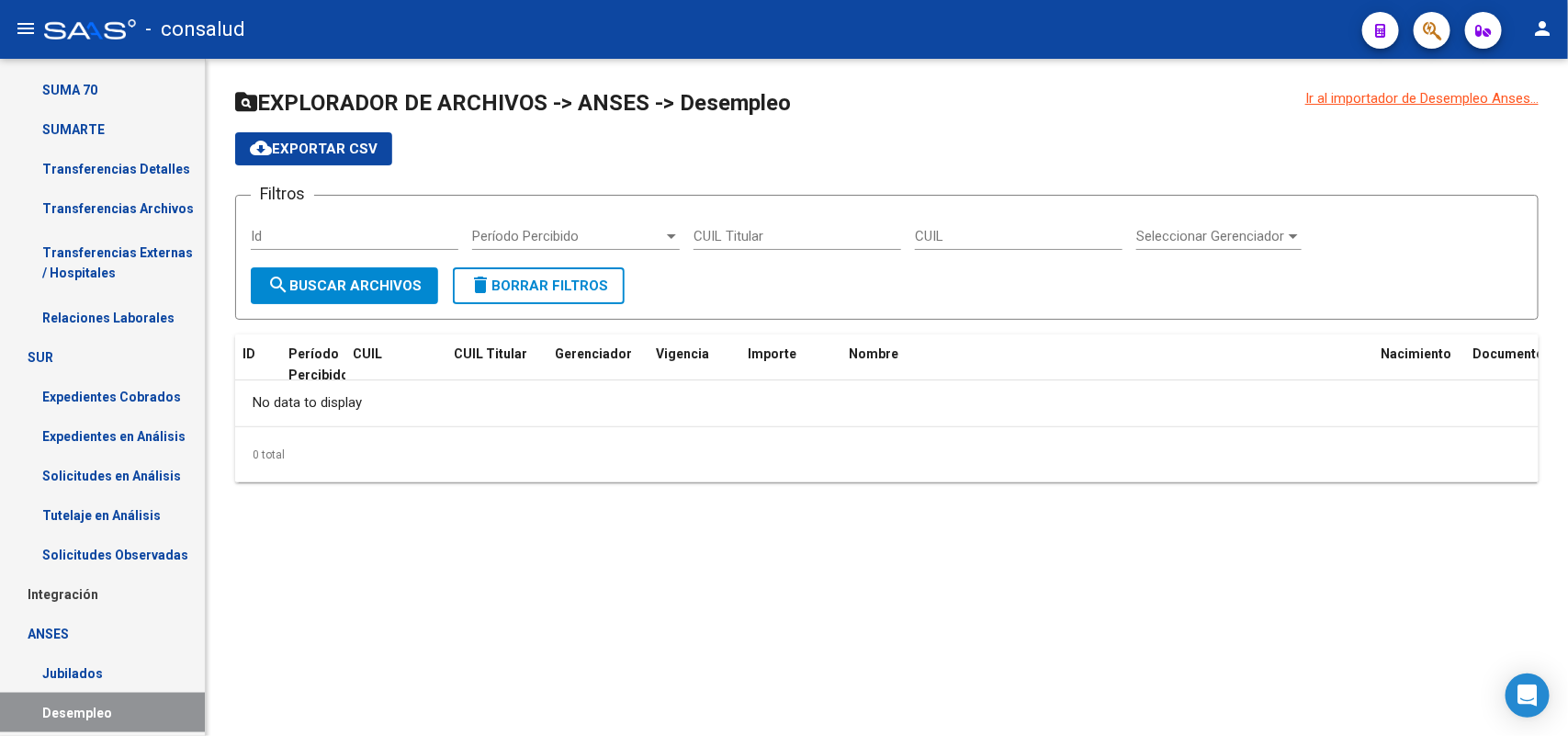 scroll, scrollTop: 829, scrollLeft: 0, axis: vertical 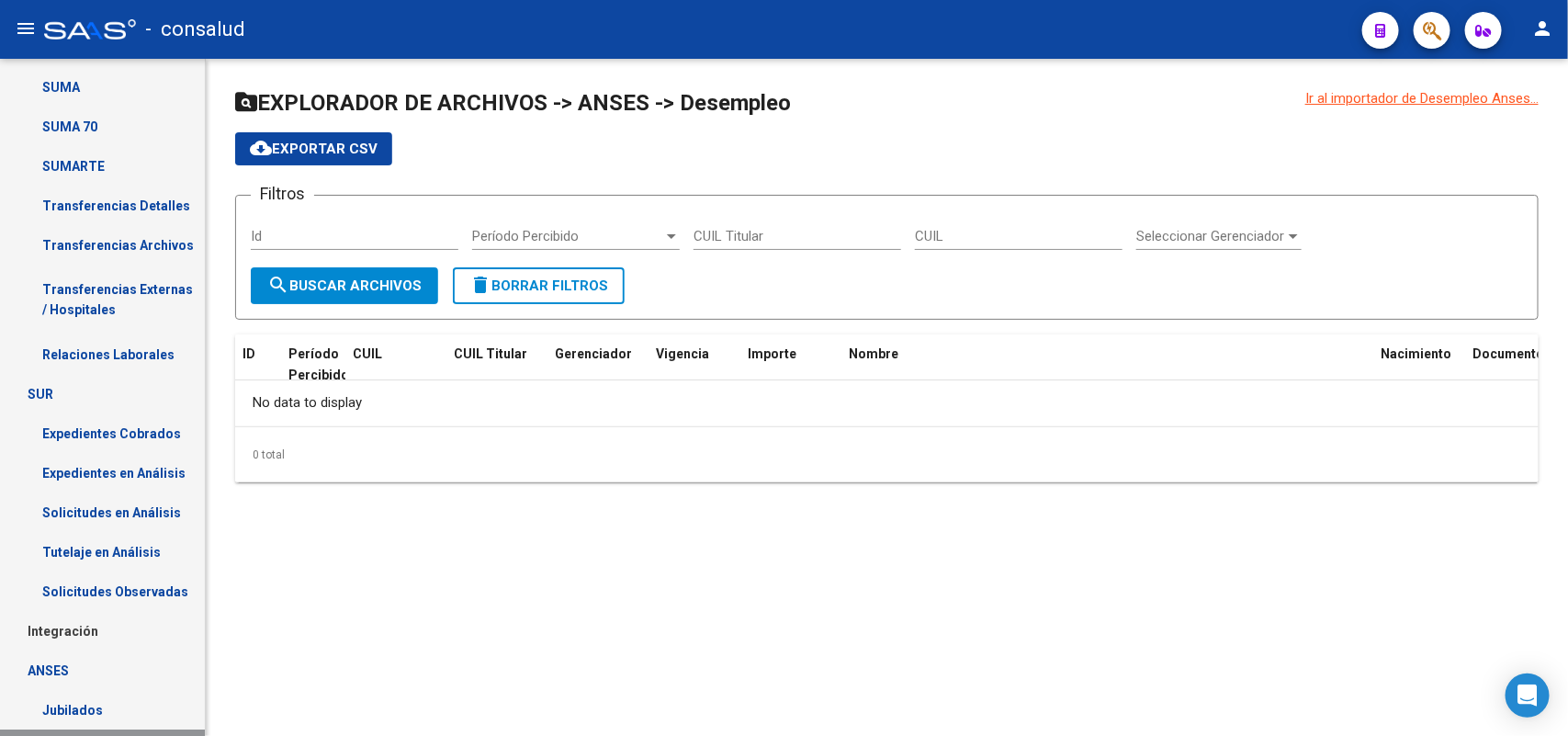 click on "Integración" at bounding box center [102, 630] 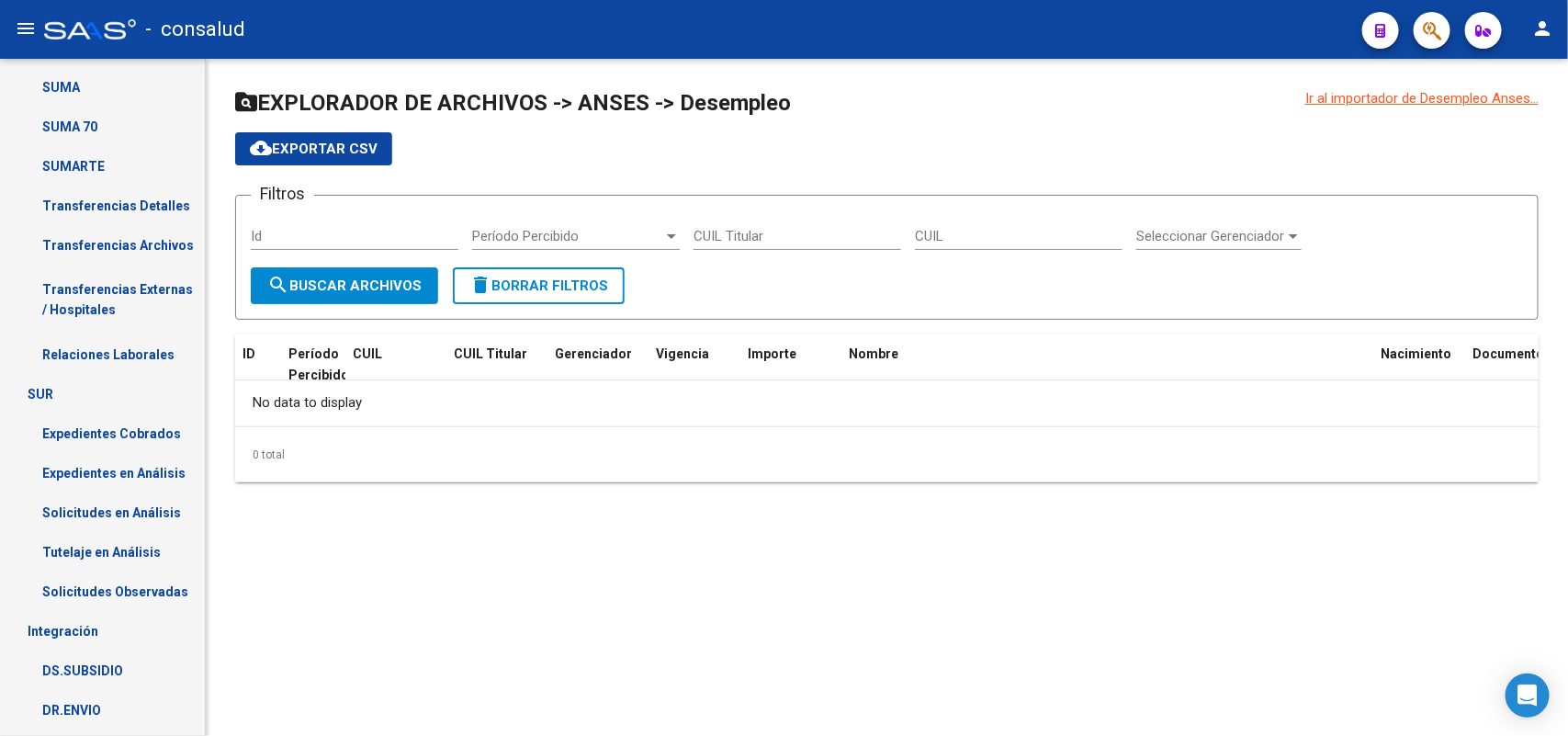 click on "DS.SUBSIDIO" at bounding box center [102, 670] 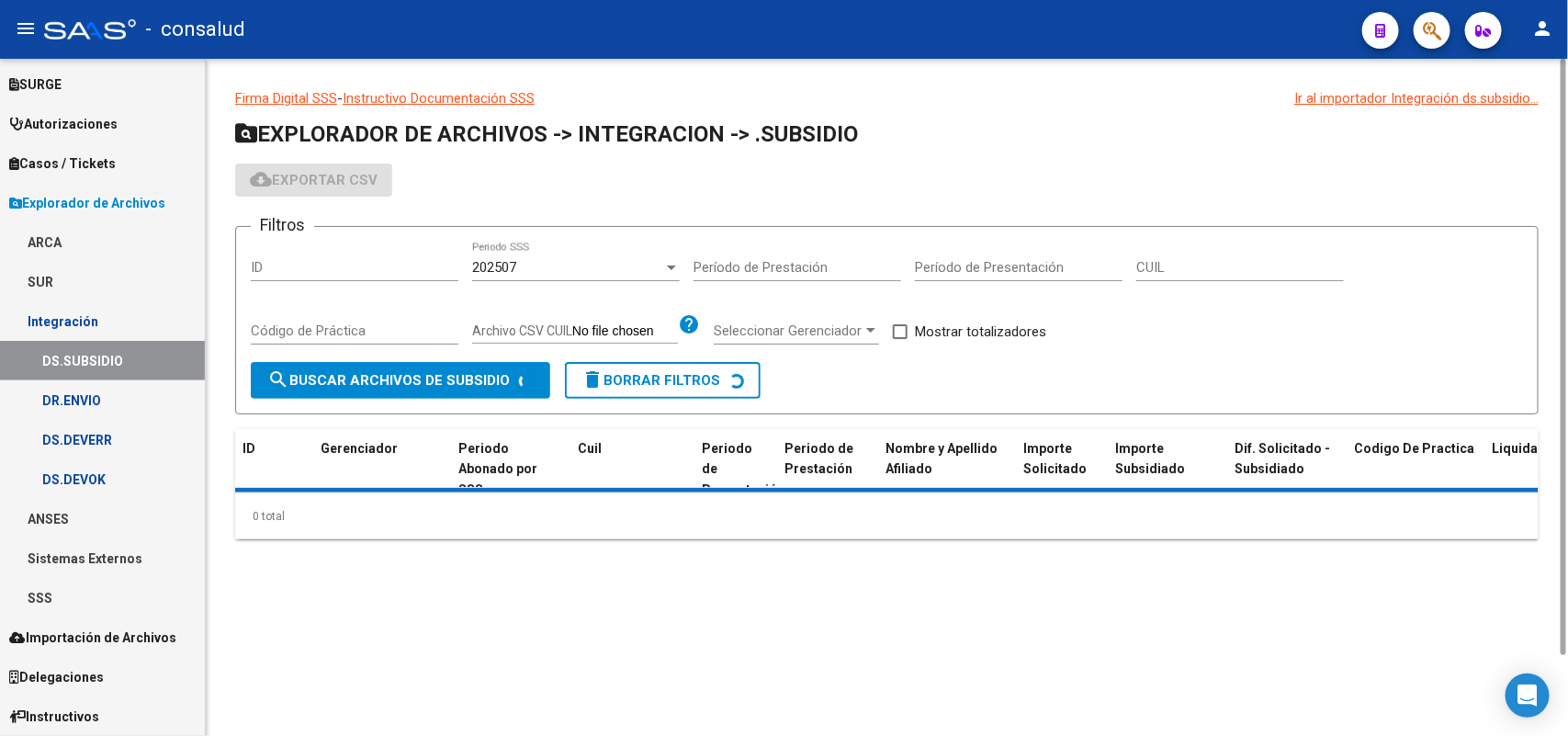 scroll, scrollTop: 475, scrollLeft: 0, axis: vertical 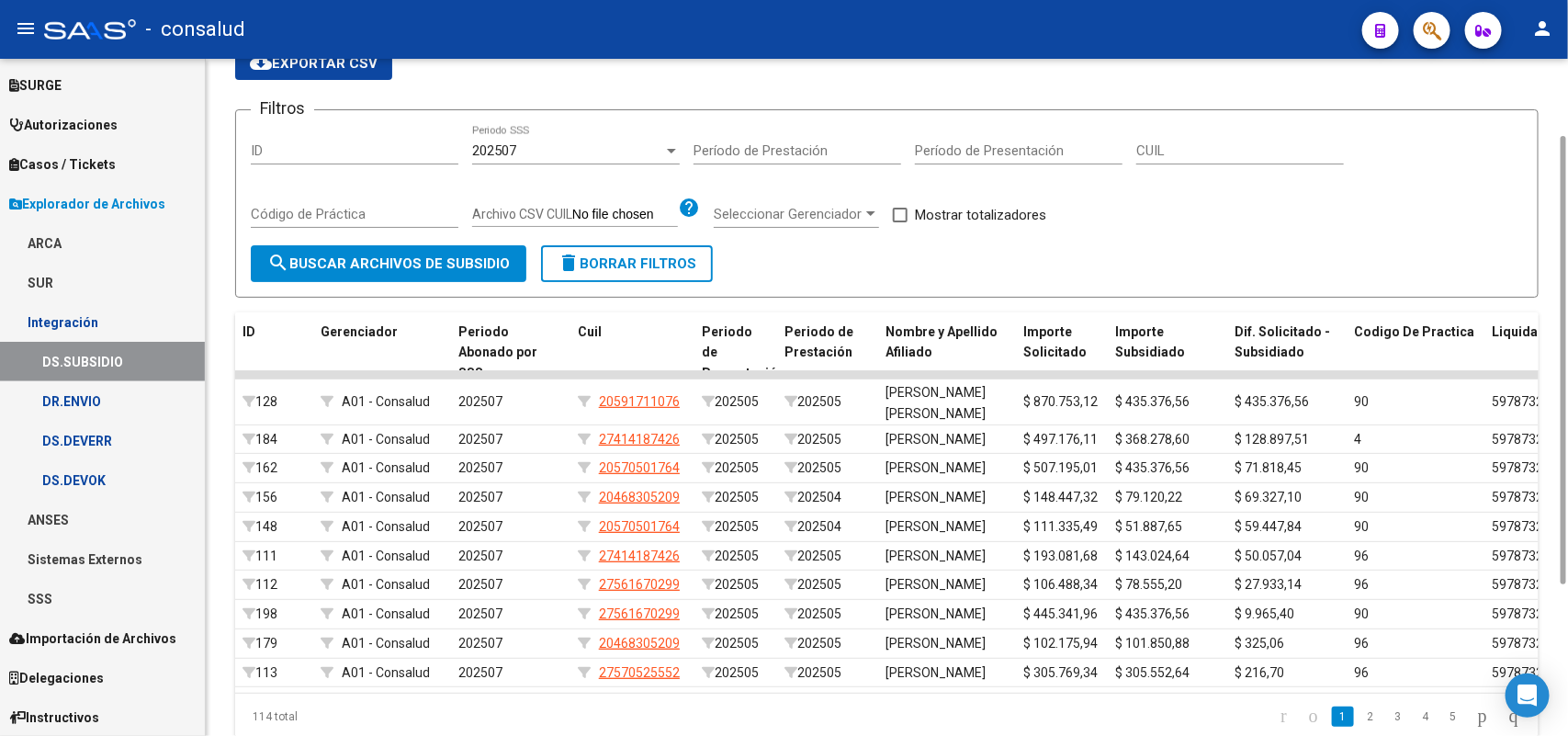 click at bounding box center (671, 151) 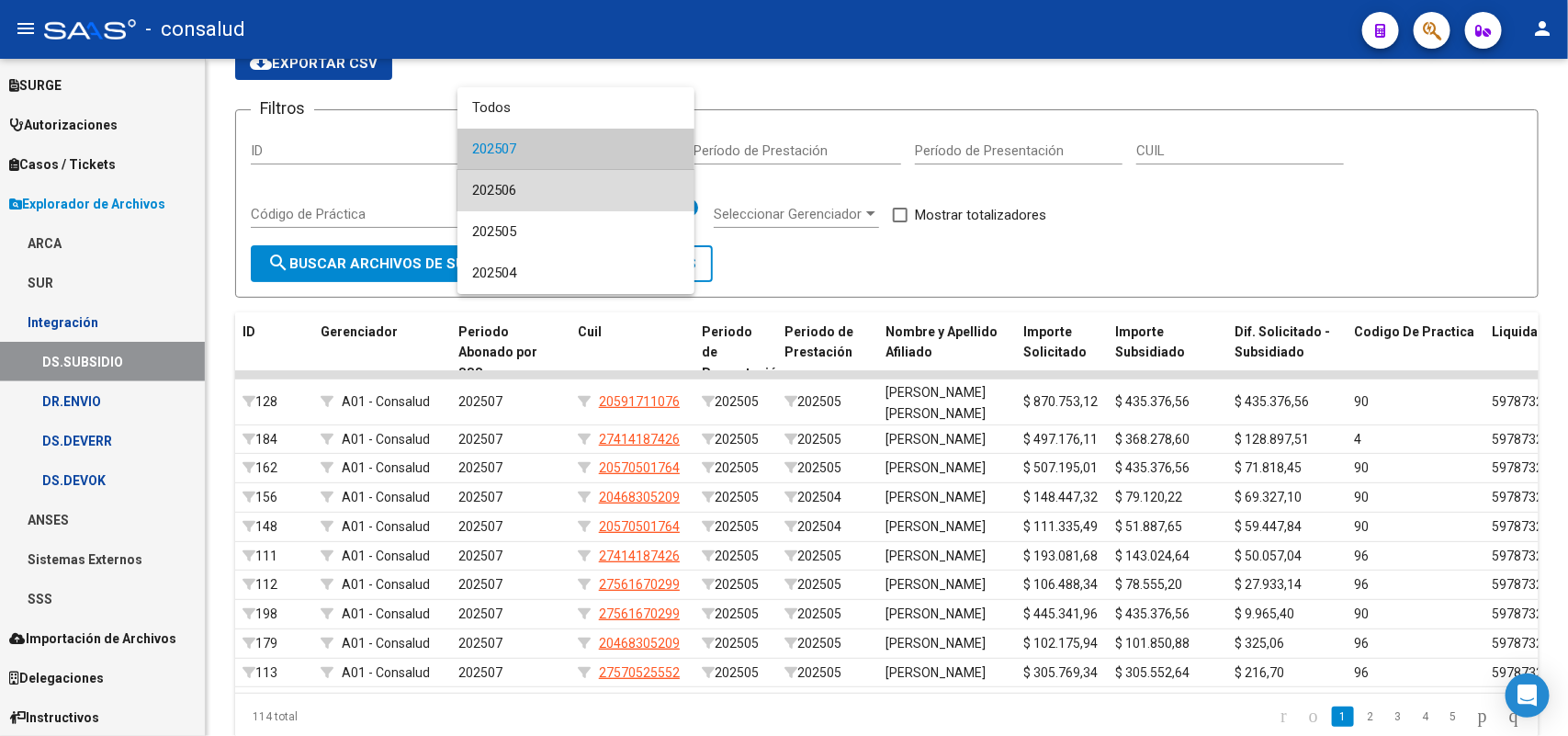 drag, startPoint x: 515, startPoint y: 186, endPoint x: 543, endPoint y: 195, distance: 29.410882 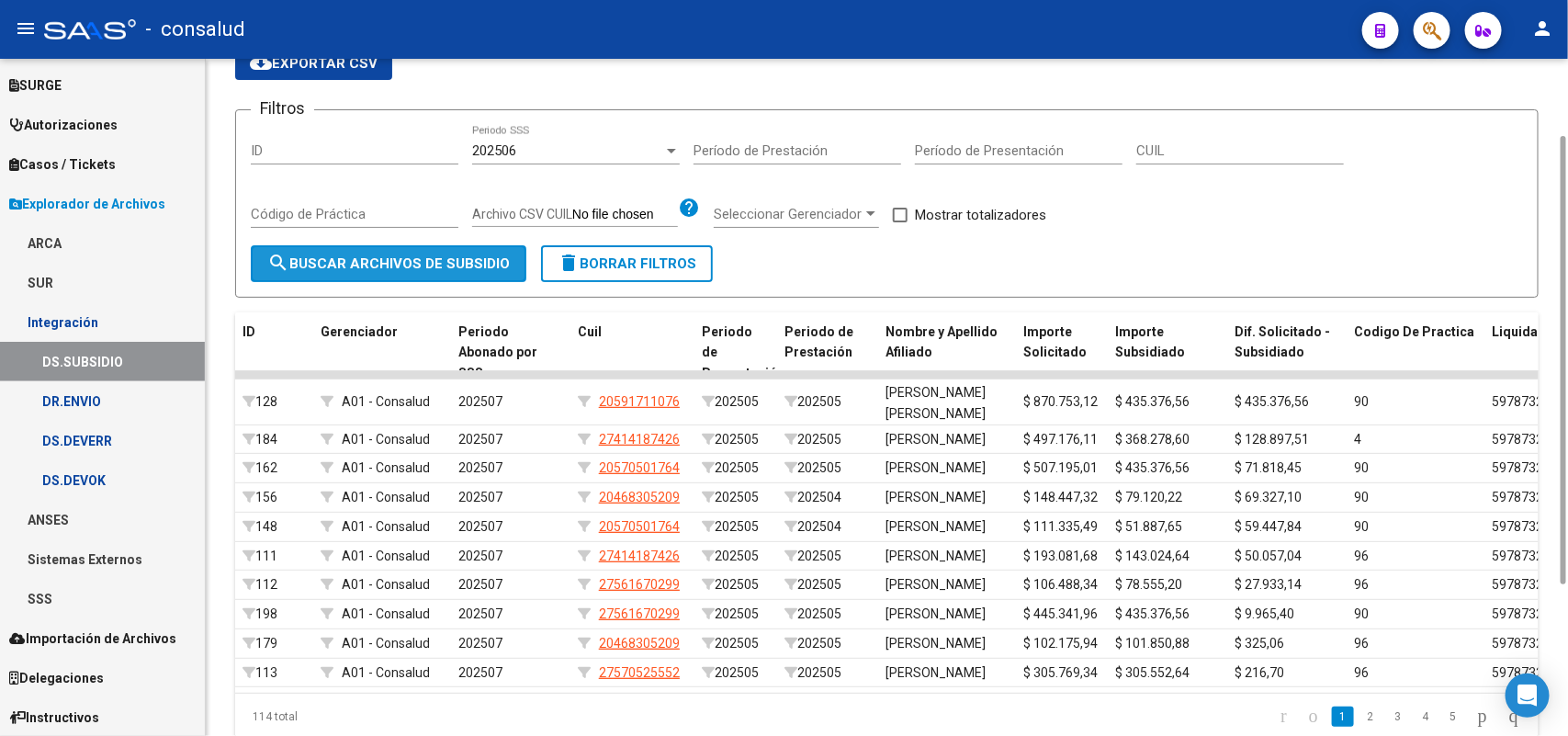 click on "search  Buscar Archivos de Subsidio" 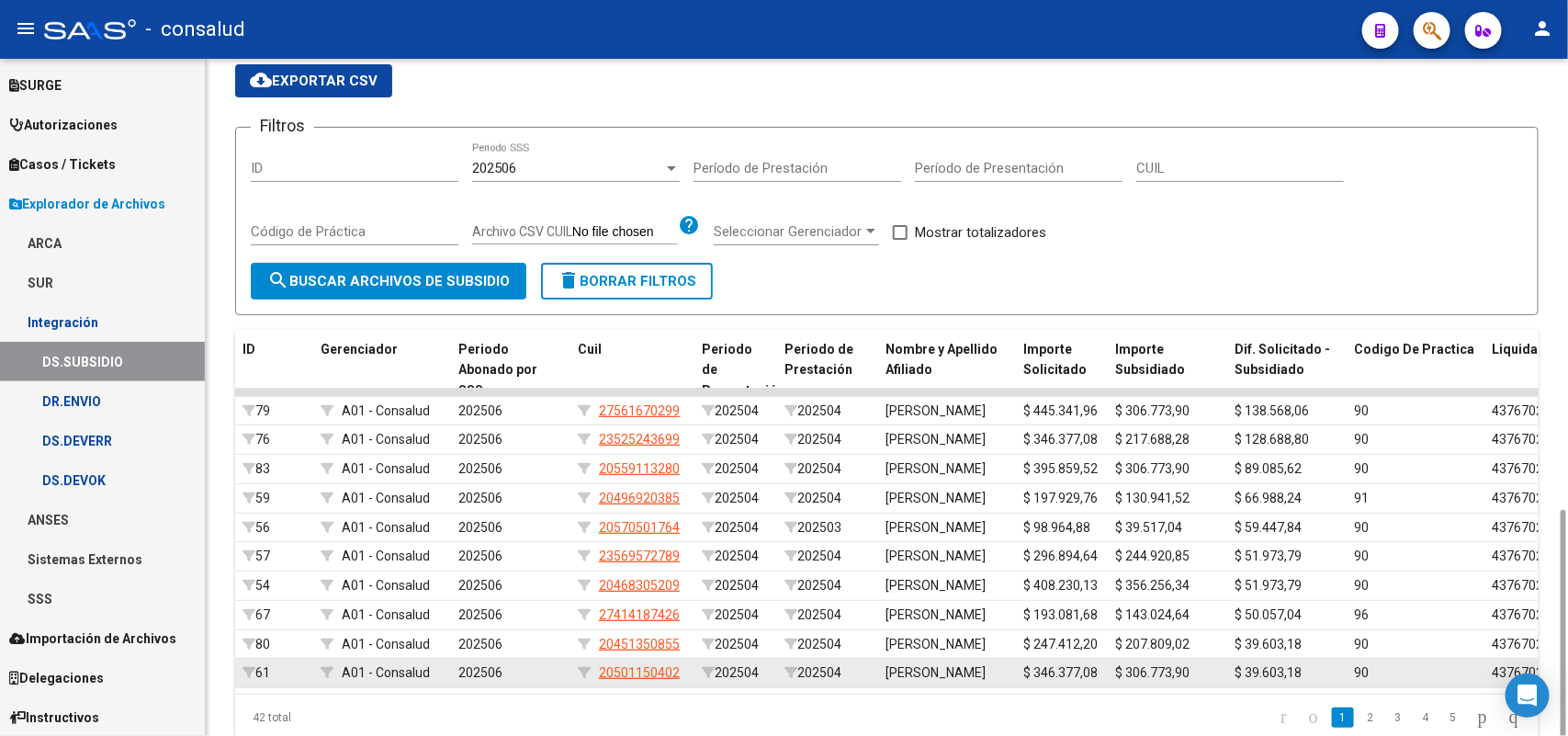 scroll, scrollTop: 329, scrollLeft: 0, axis: vertical 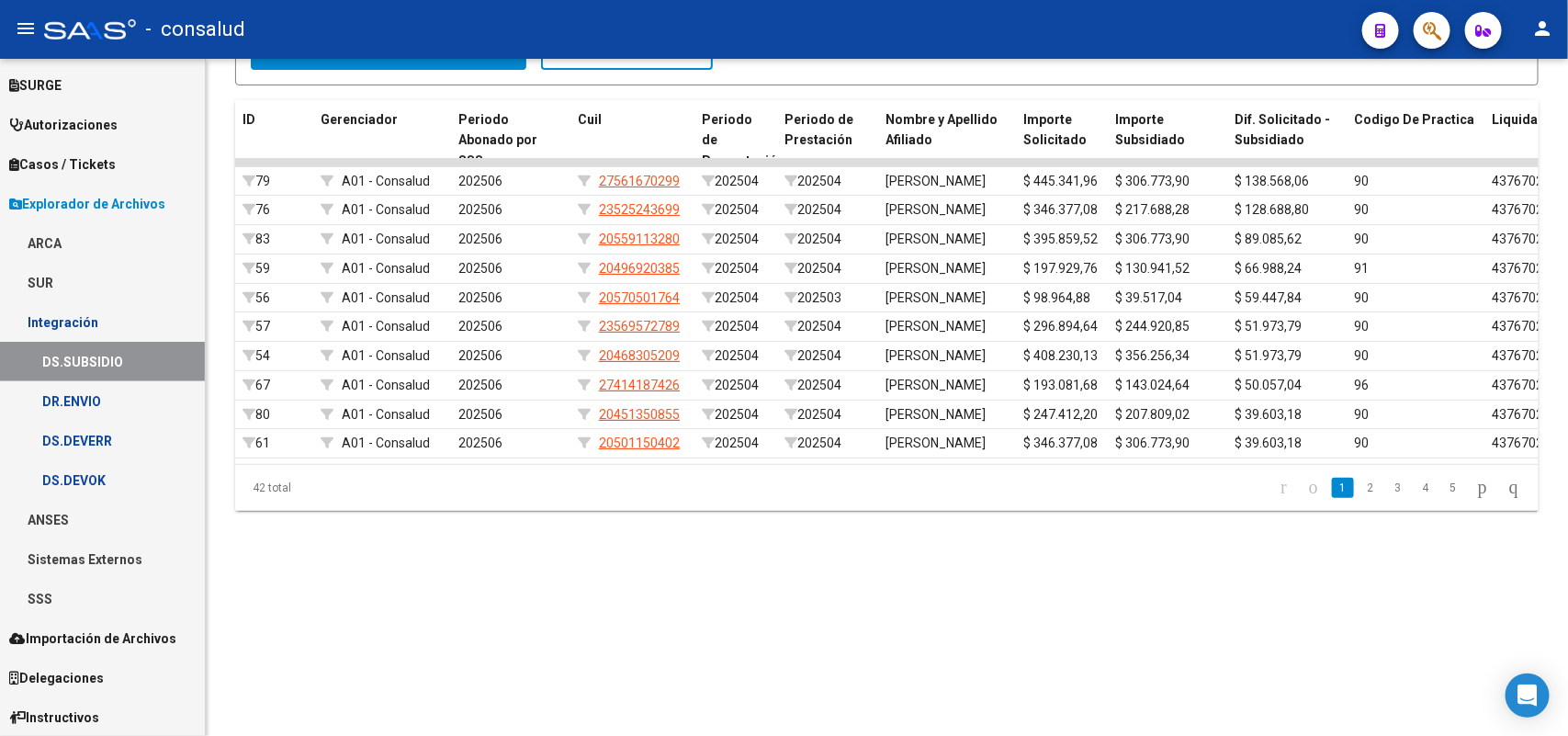 click on "DR.ENVIO" at bounding box center (102, 401) 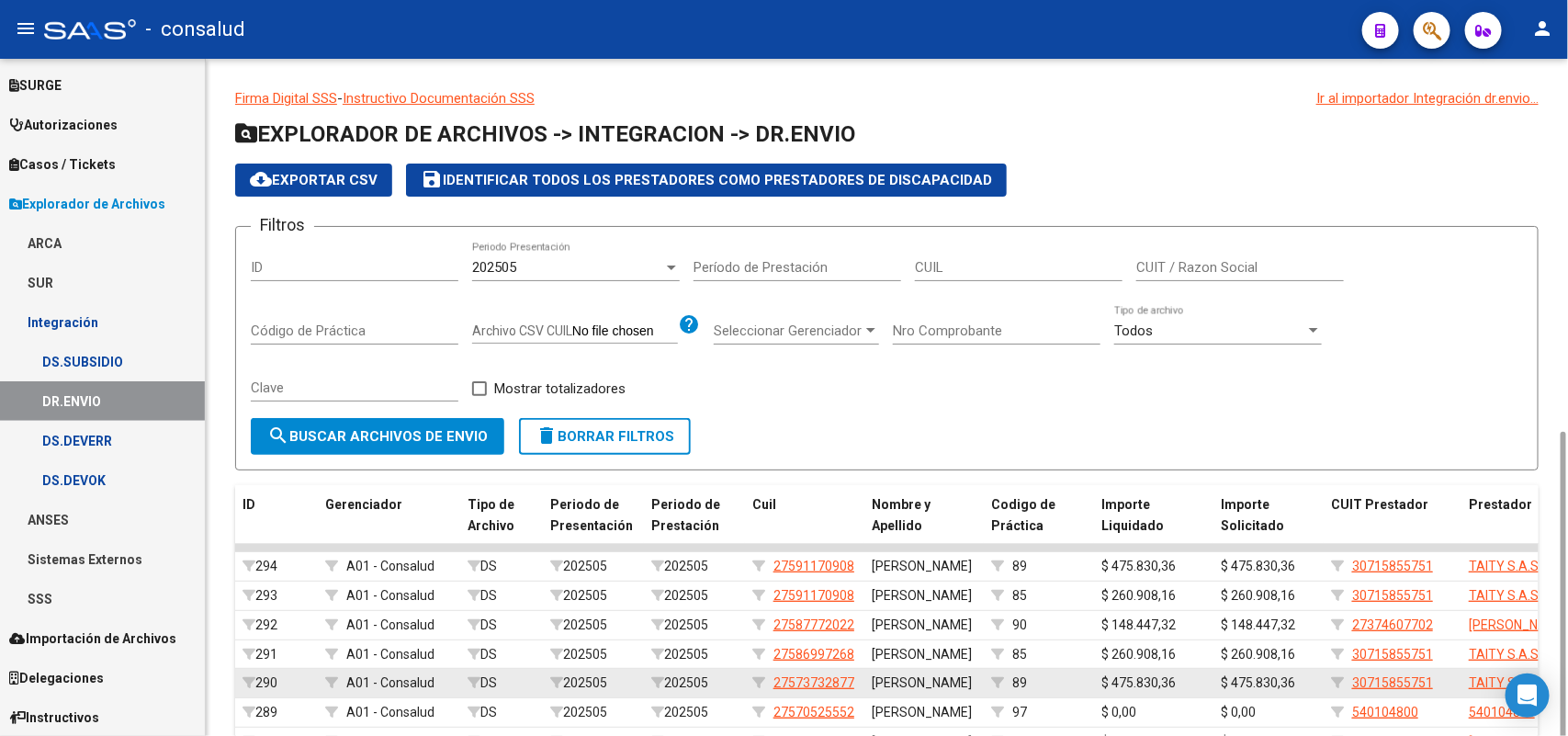 scroll, scrollTop: 402, scrollLeft: 0, axis: vertical 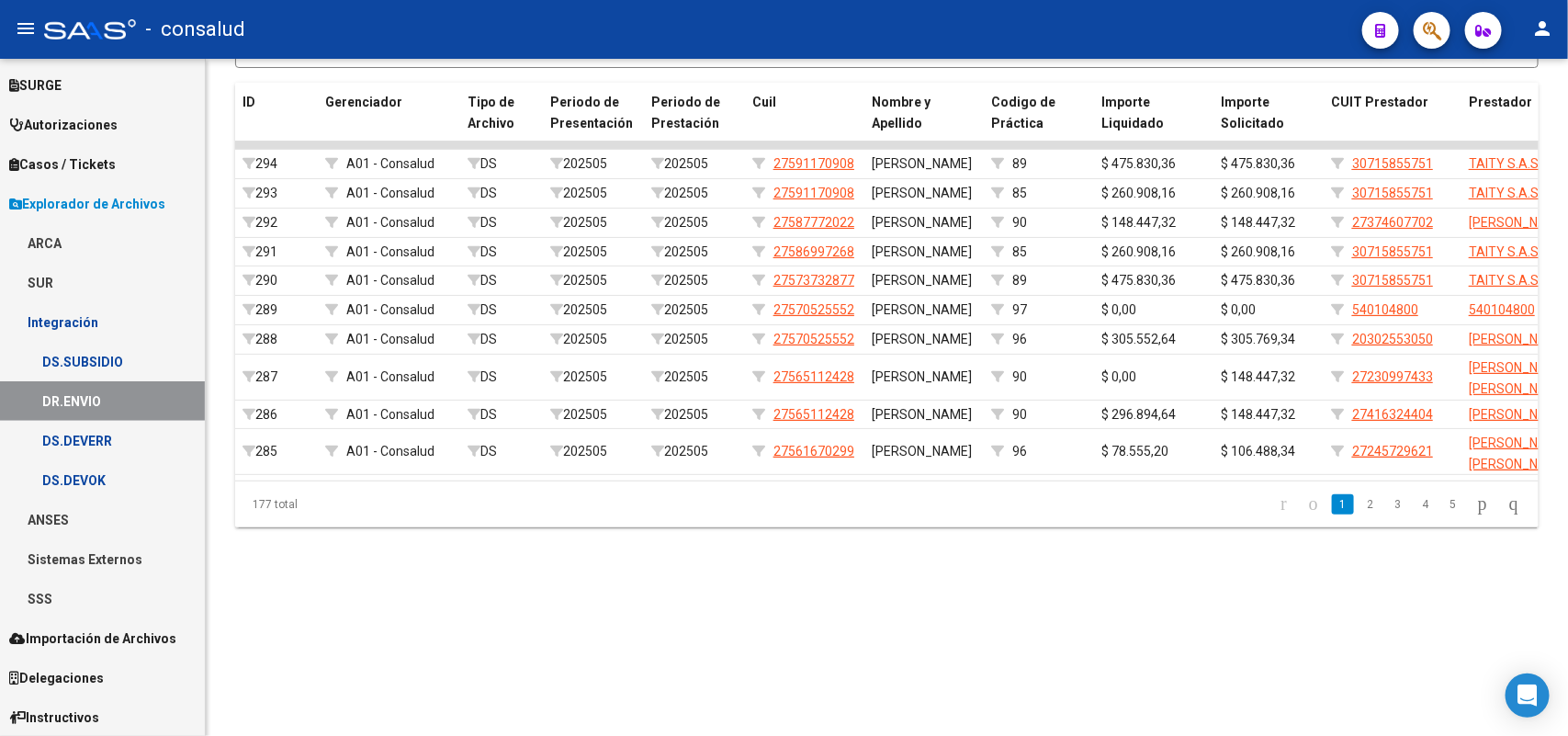 click on "DS.DEVERR" at bounding box center [102, 440] 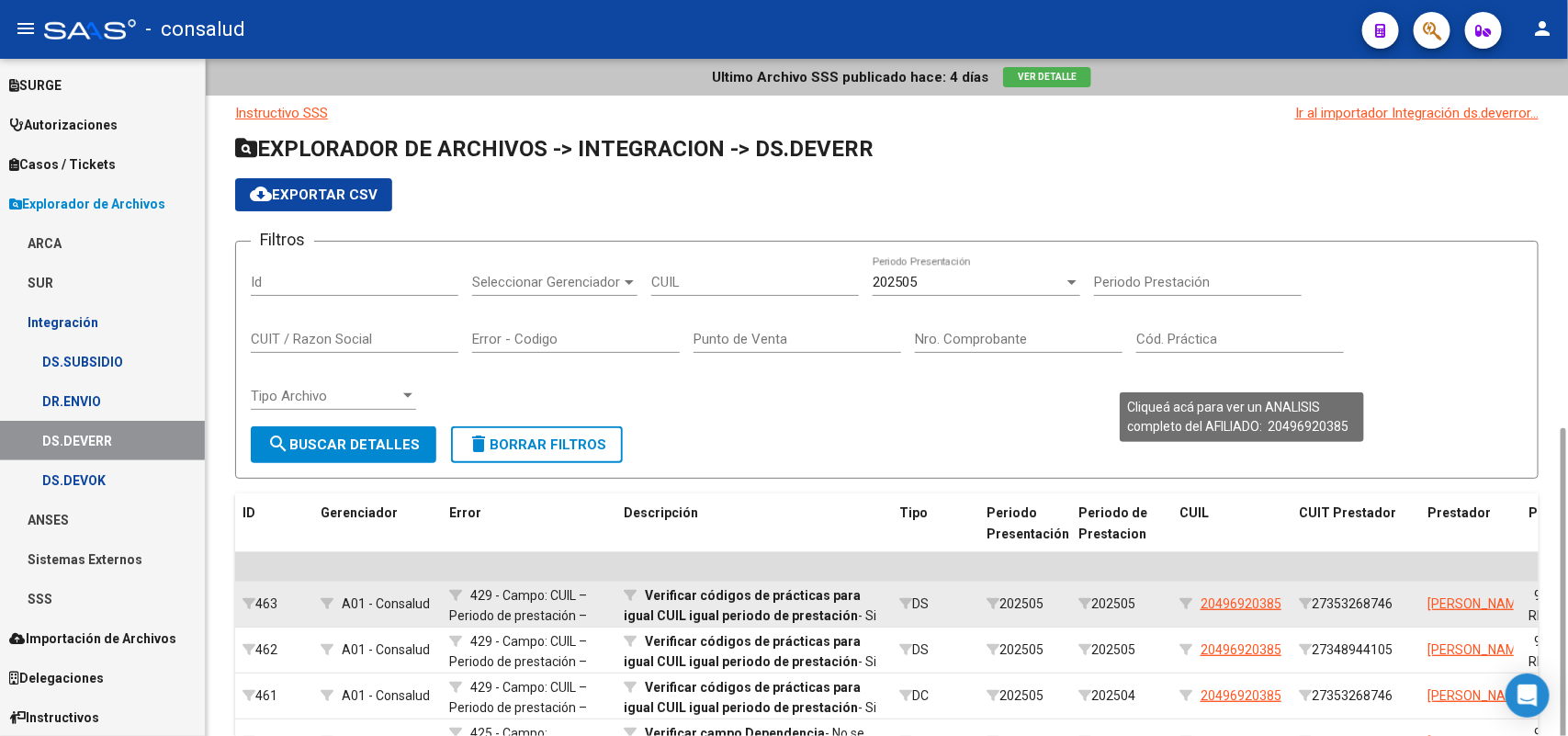 scroll, scrollTop: 432, scrollLeft: 0, axis: vertical 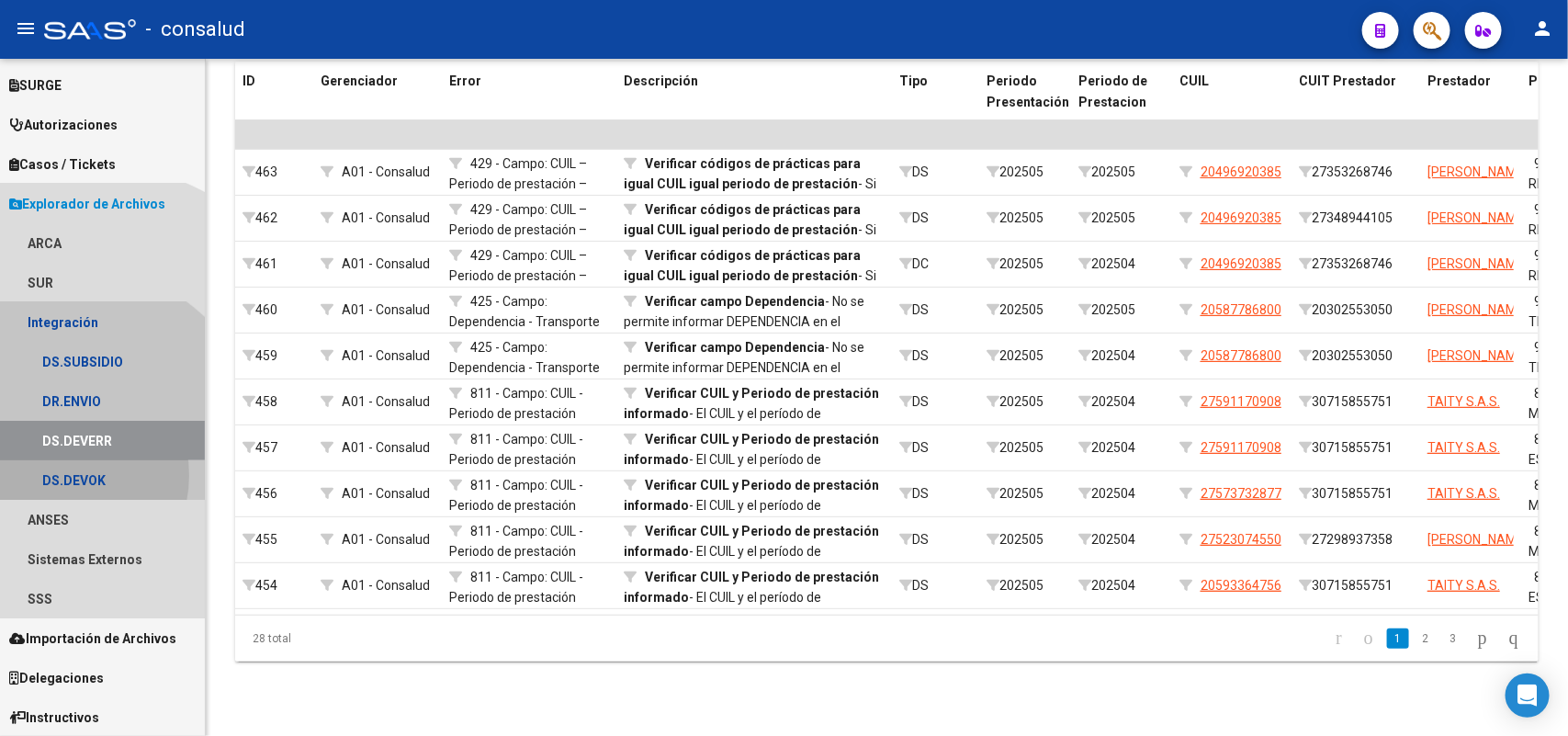 click on "DS.DEVOK" at bounding box center (102, 480) 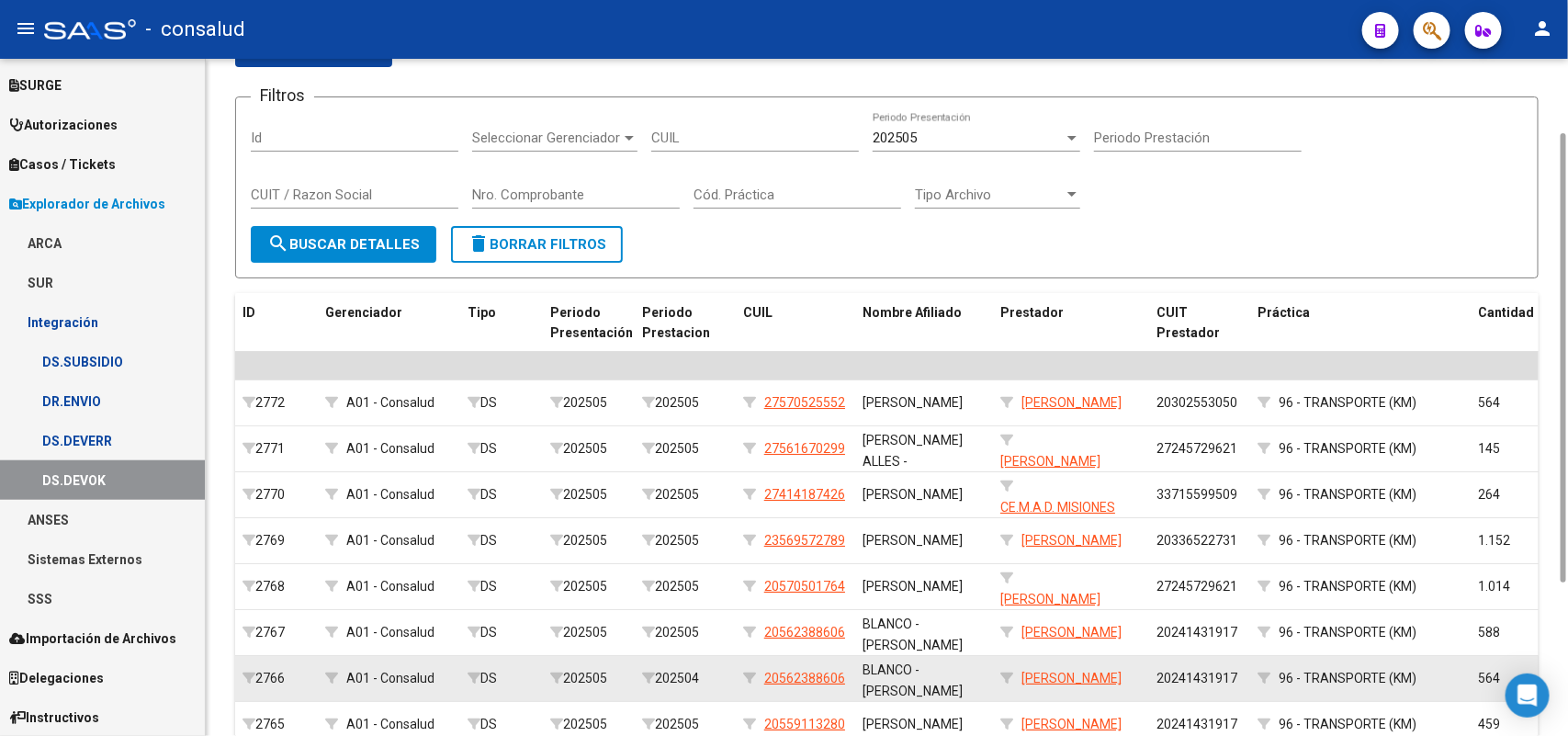 scroll, scrollTop: 343, scrollLeft: 0, axis: vertical 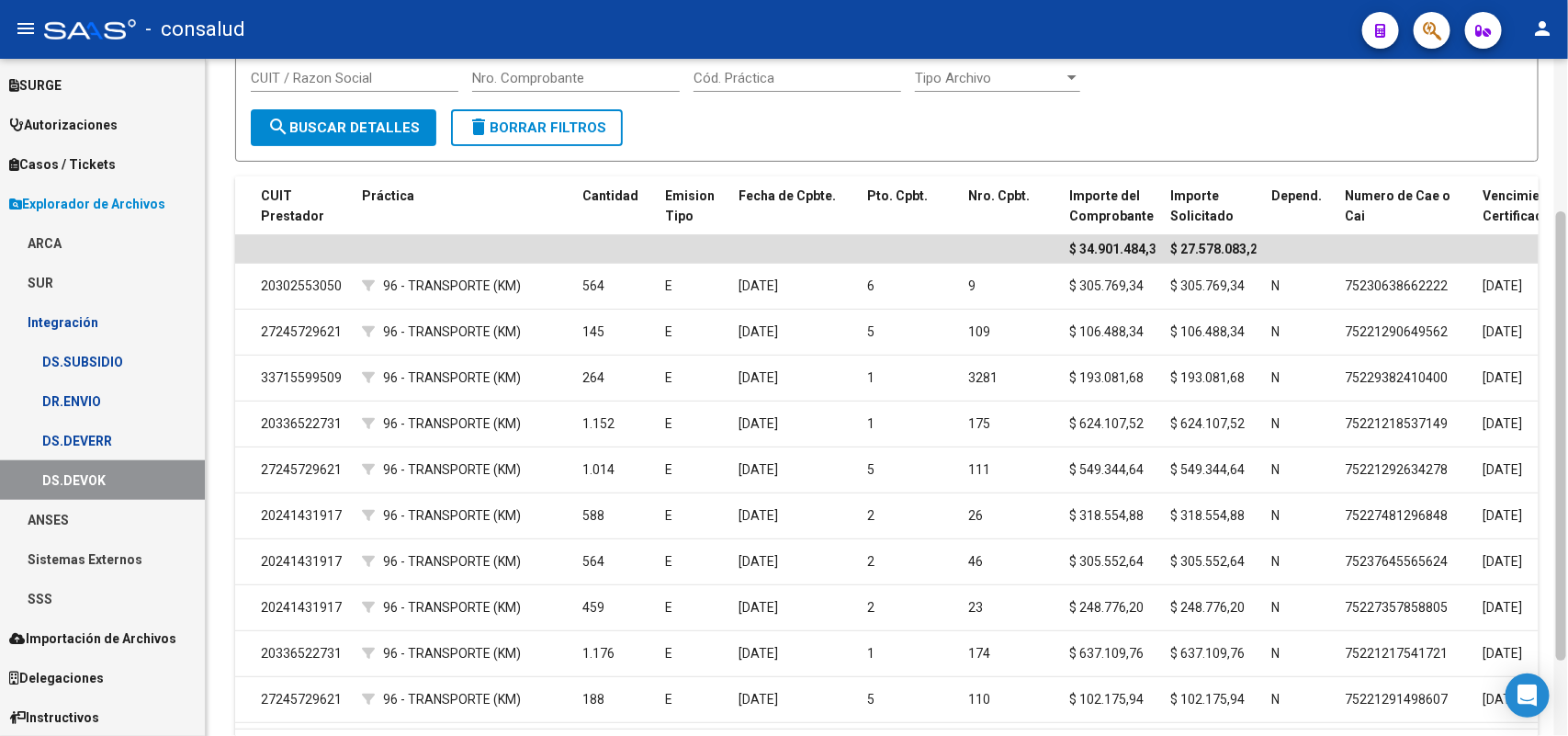 drag, startPoint x: 1567, startPoint y: 557, endPoint x: 1566, endPoint y: 621, distance: 64.00781 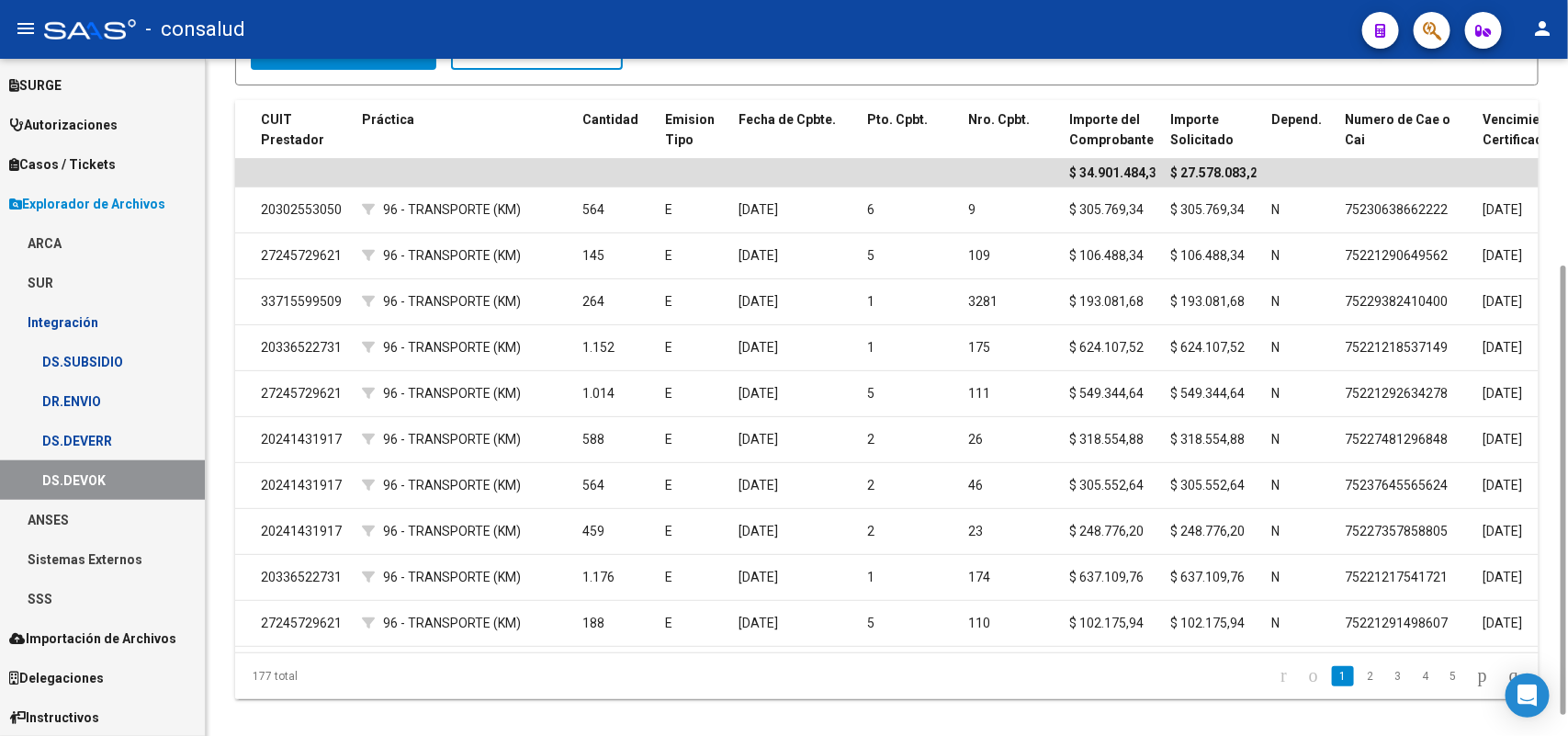 scroll, scrollTop: 308, scrollLeft: 0, axis: vertical 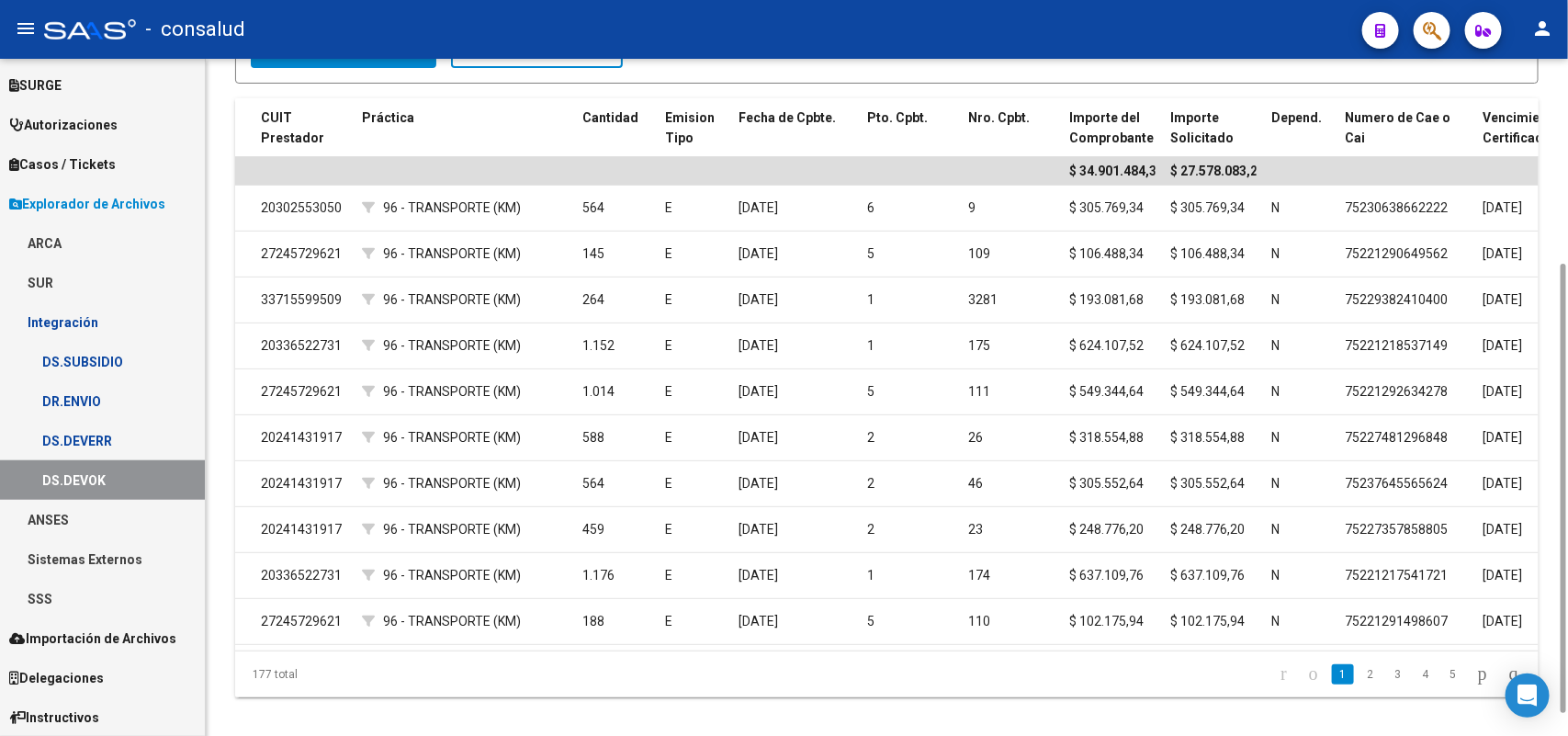 drag, startPoint x: 1562, startPoint y: 611, endPoint x: 1546, endPoint y: 663, distance: 54.40588 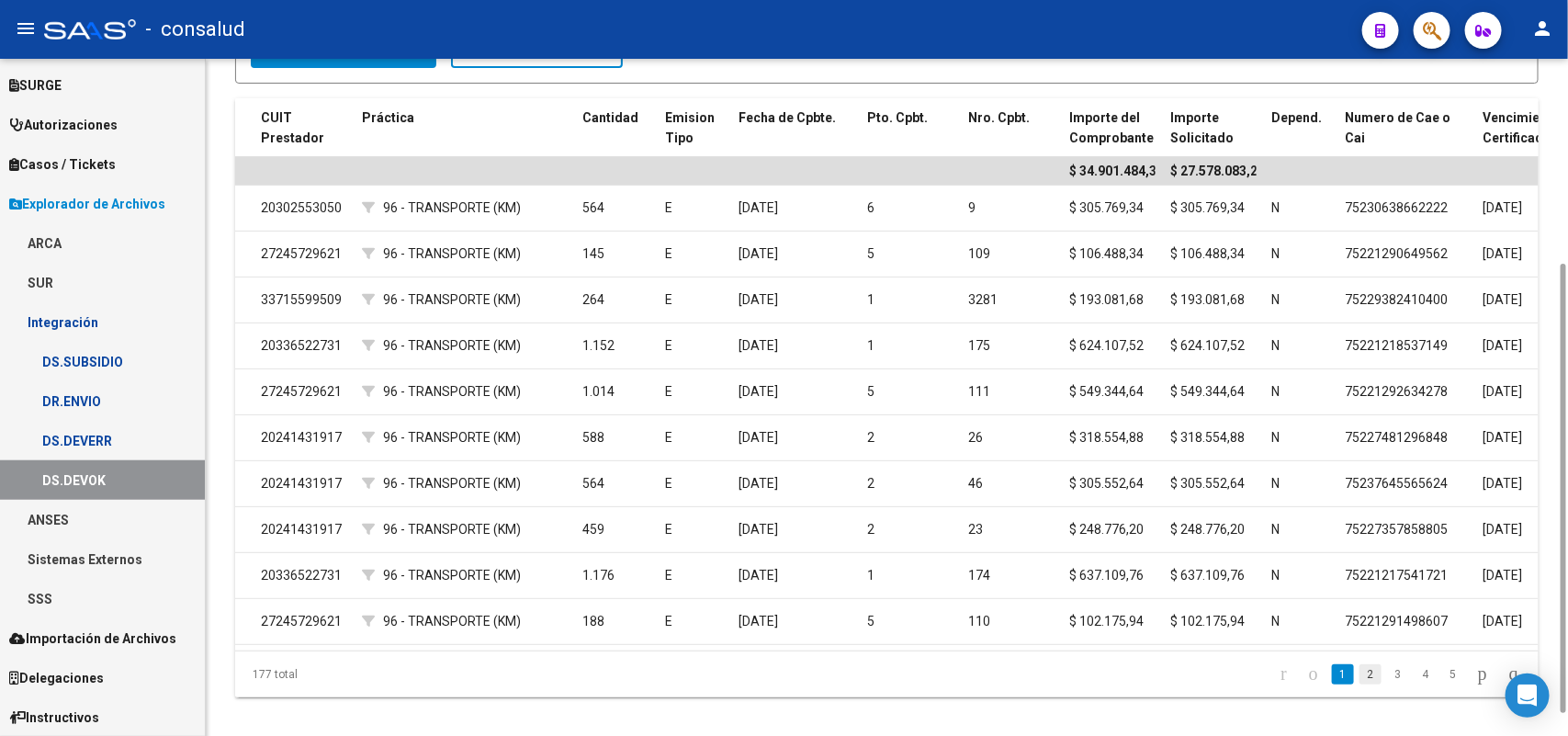 click on "2" 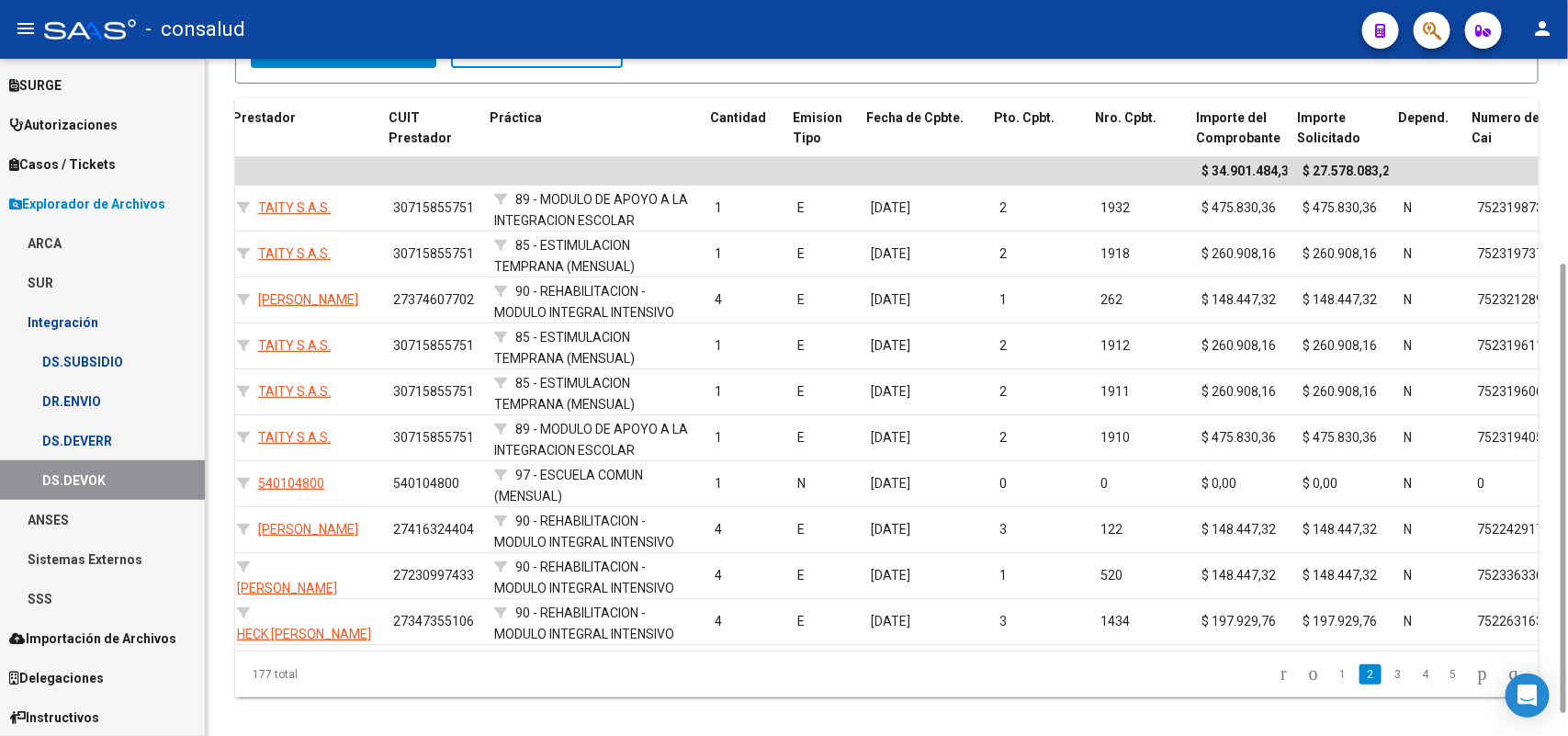 scroll, scrollTop: 0, scrollLeft: 807, axis: horizontal 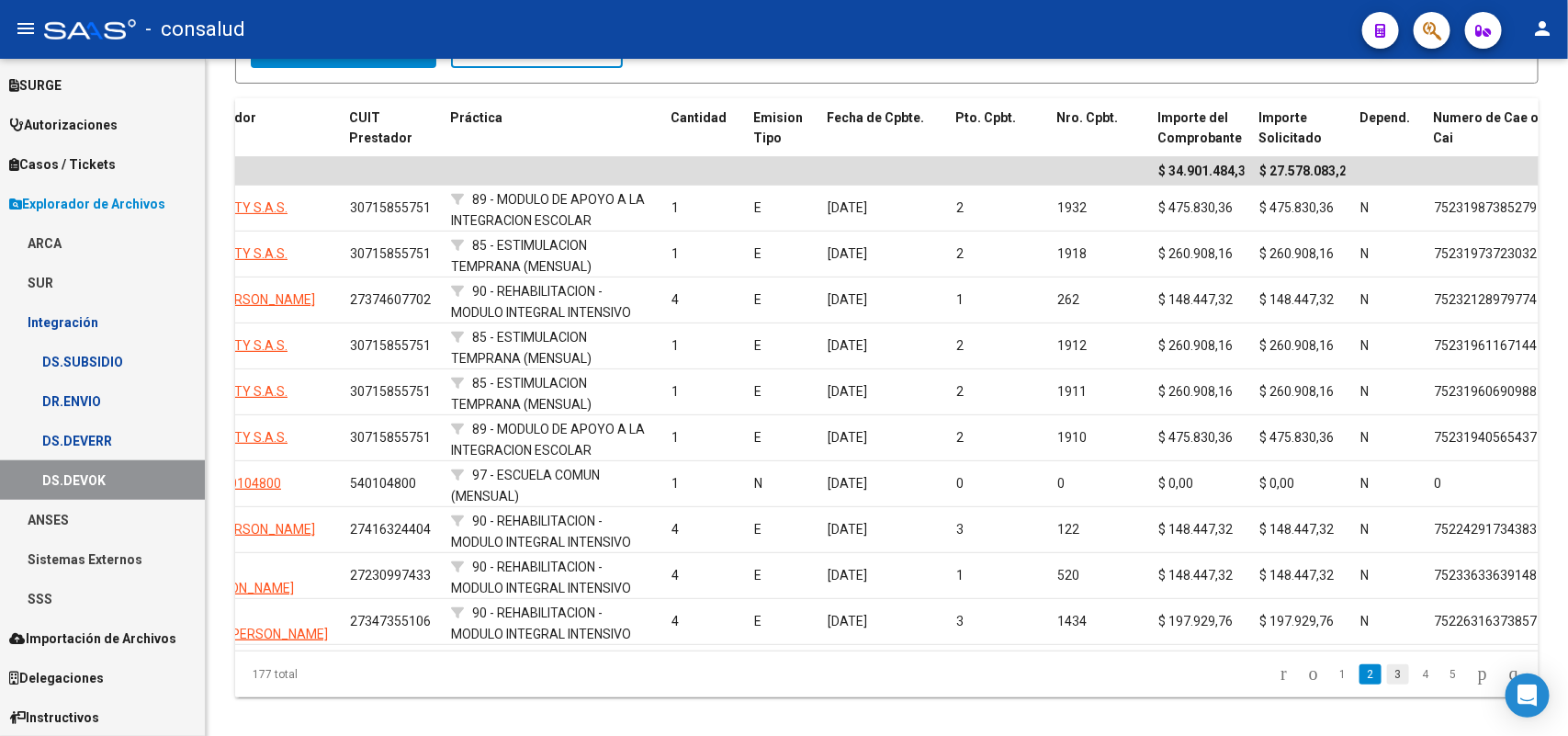 click on "3" 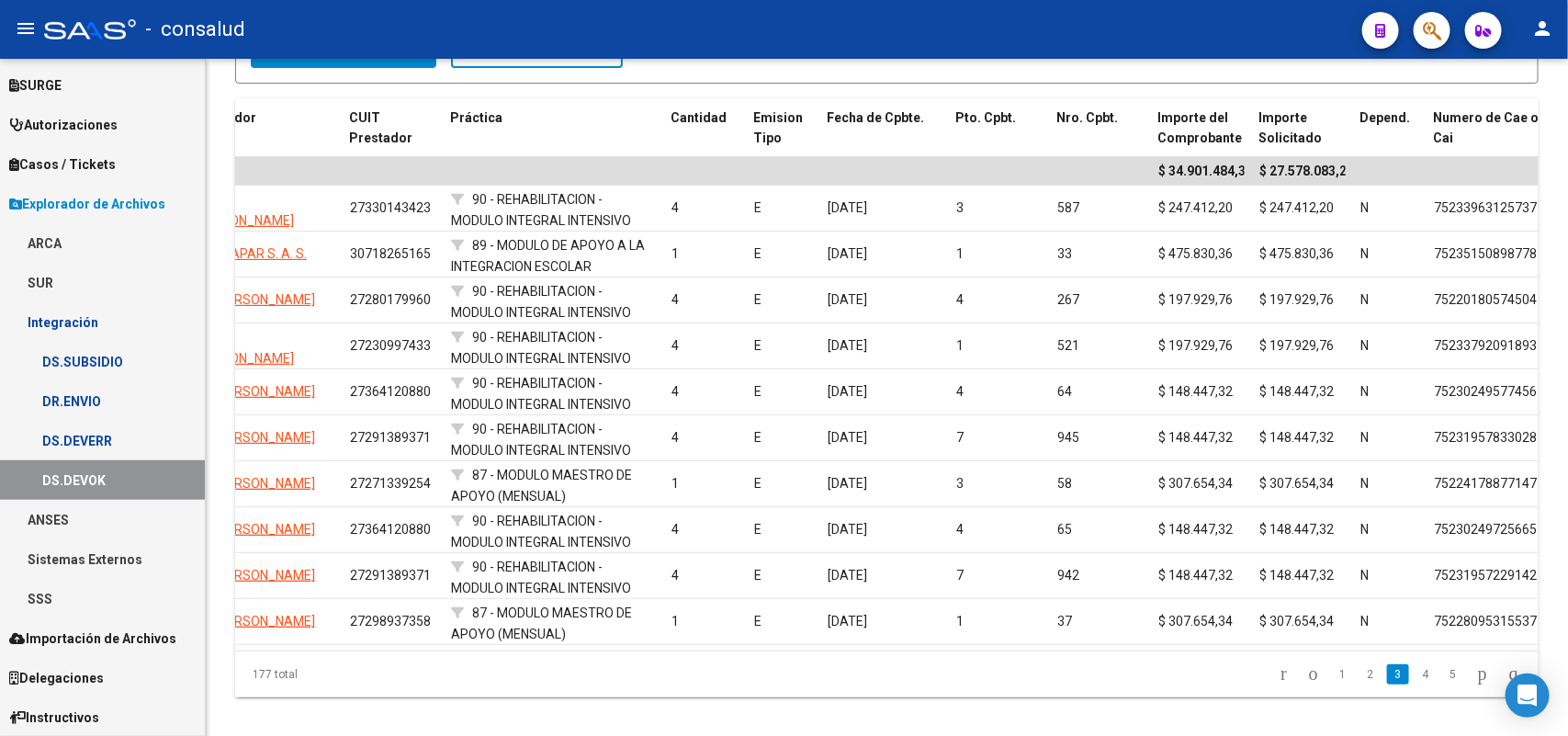 click on "4" 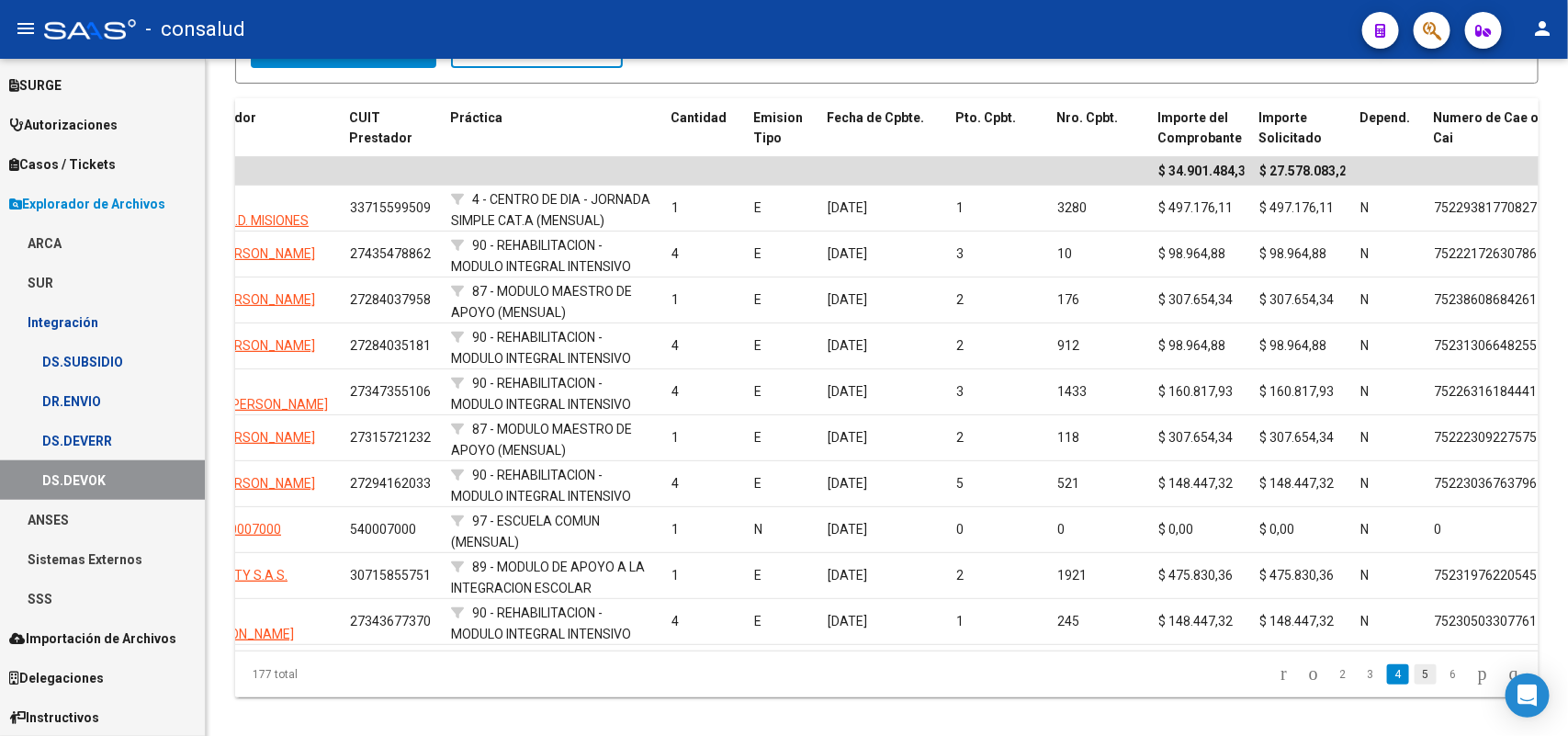 click on "5" 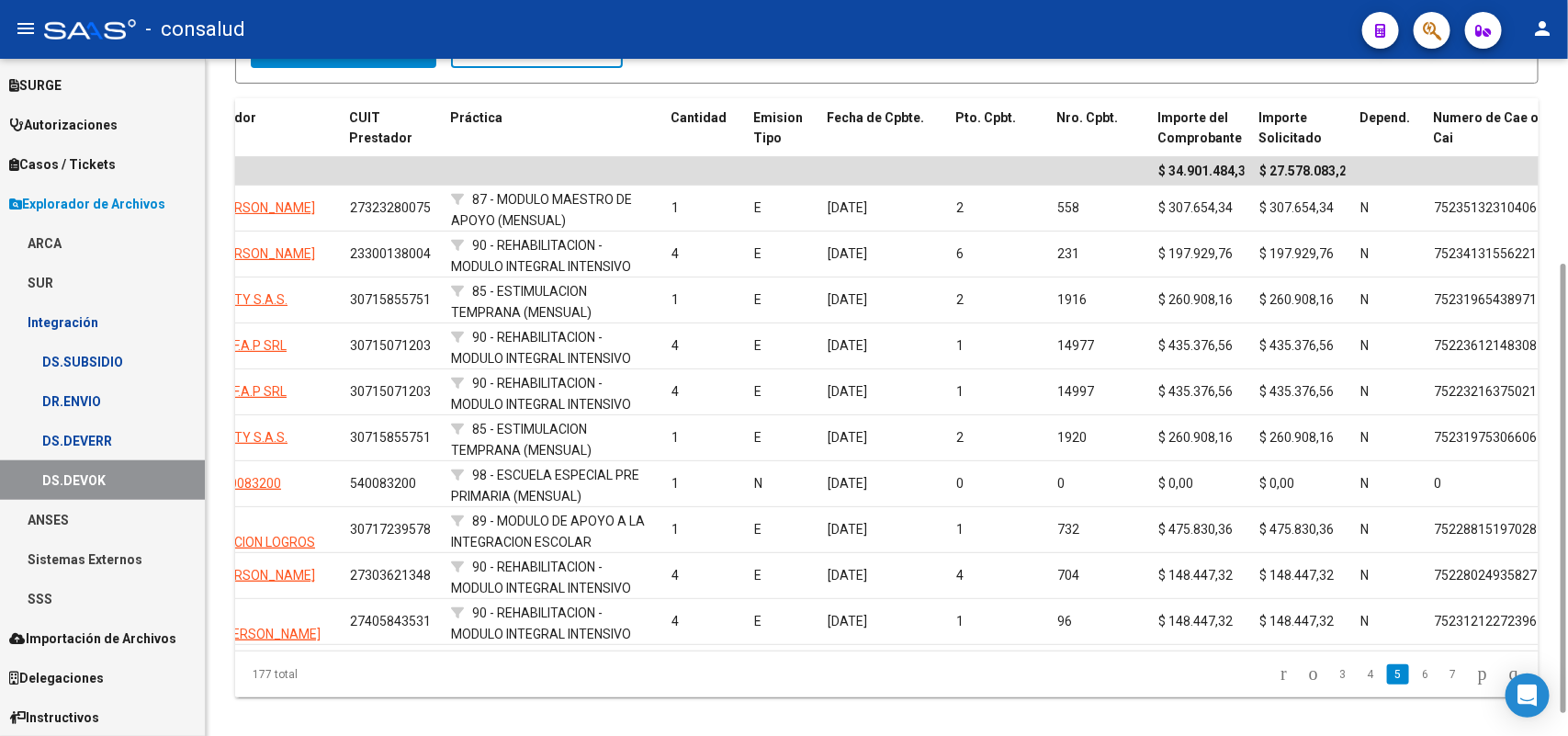 scroll, scrollTop: 0, scrollLeft: 0, axis: both 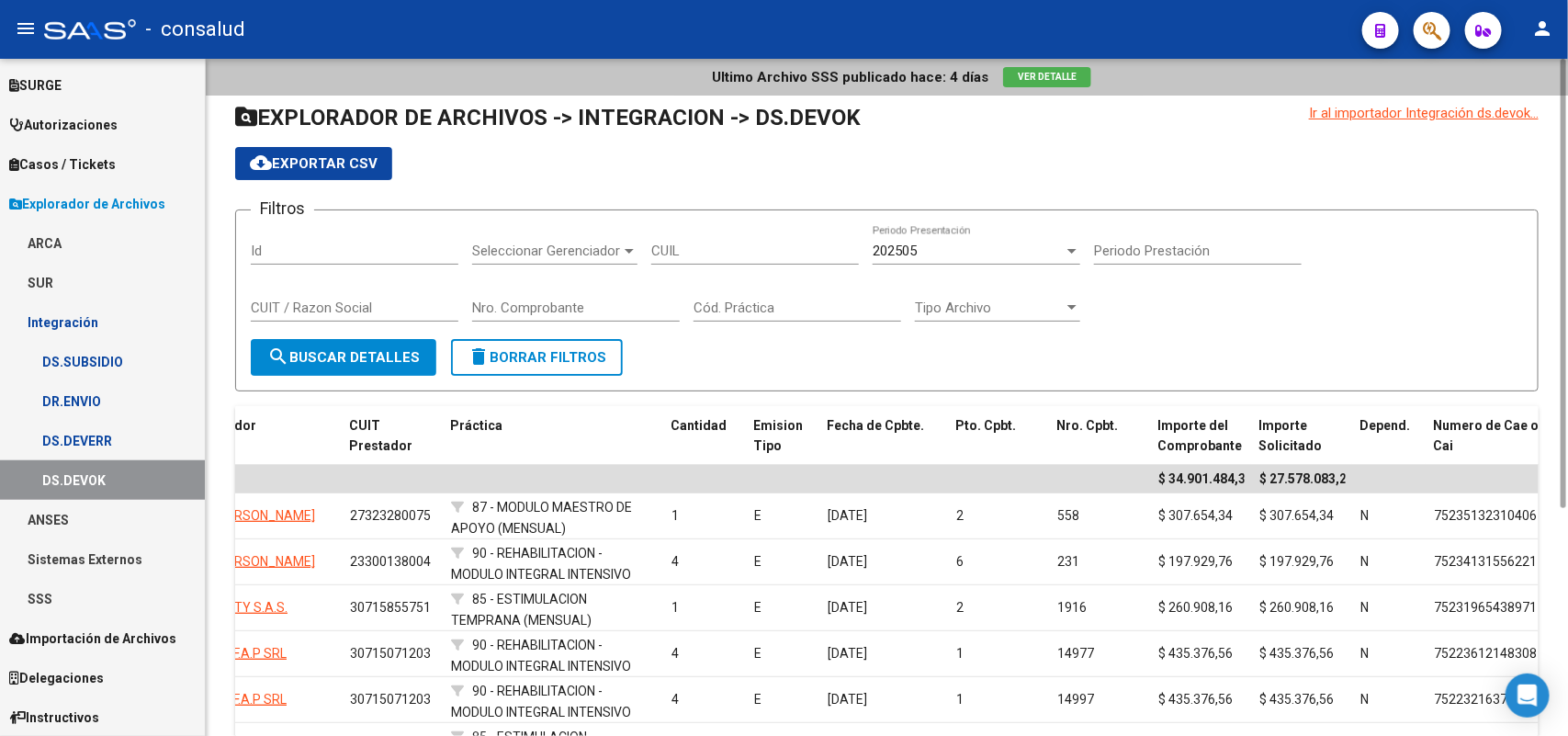 click on "cloud_download  Exportar CSV" 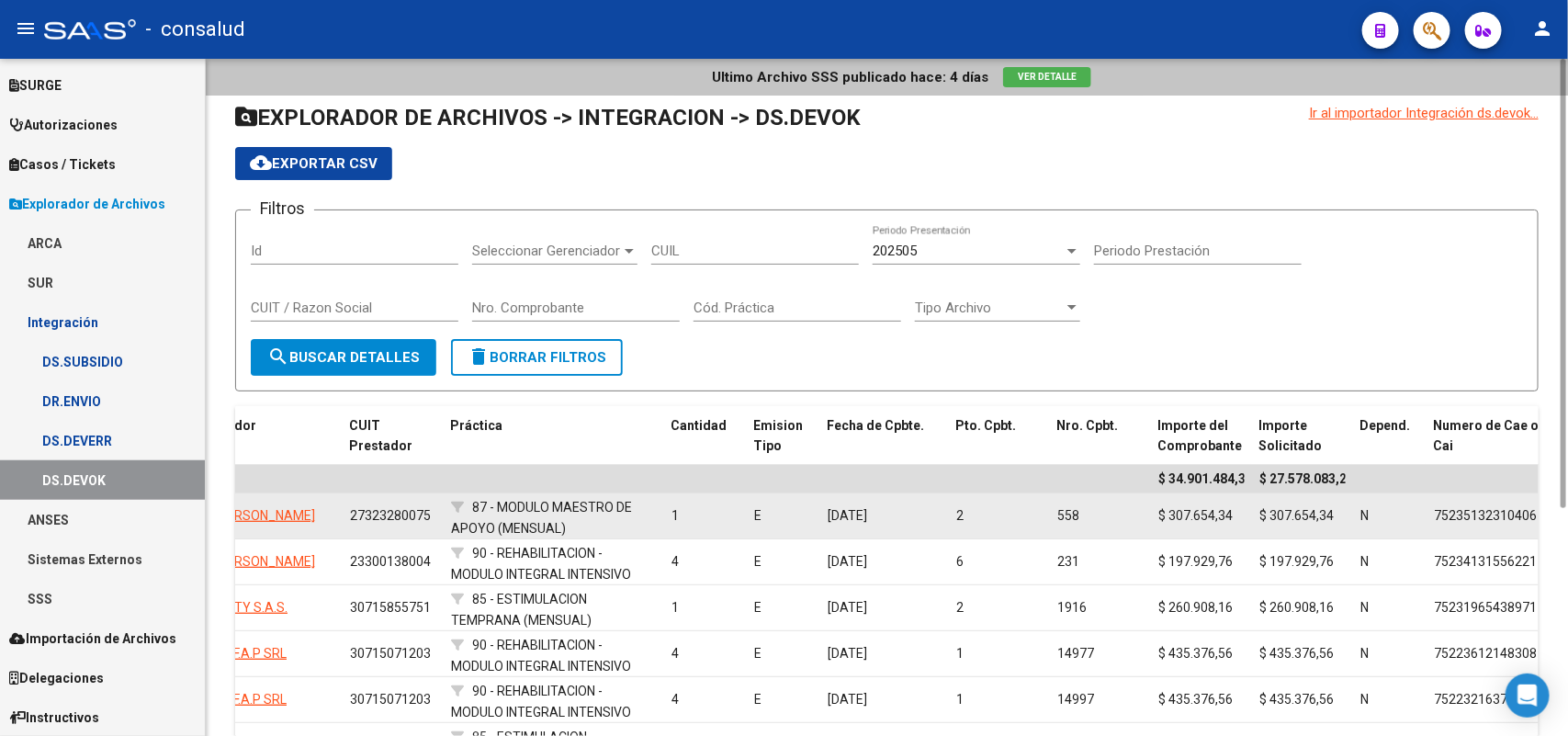click on "$ 307.654,34" 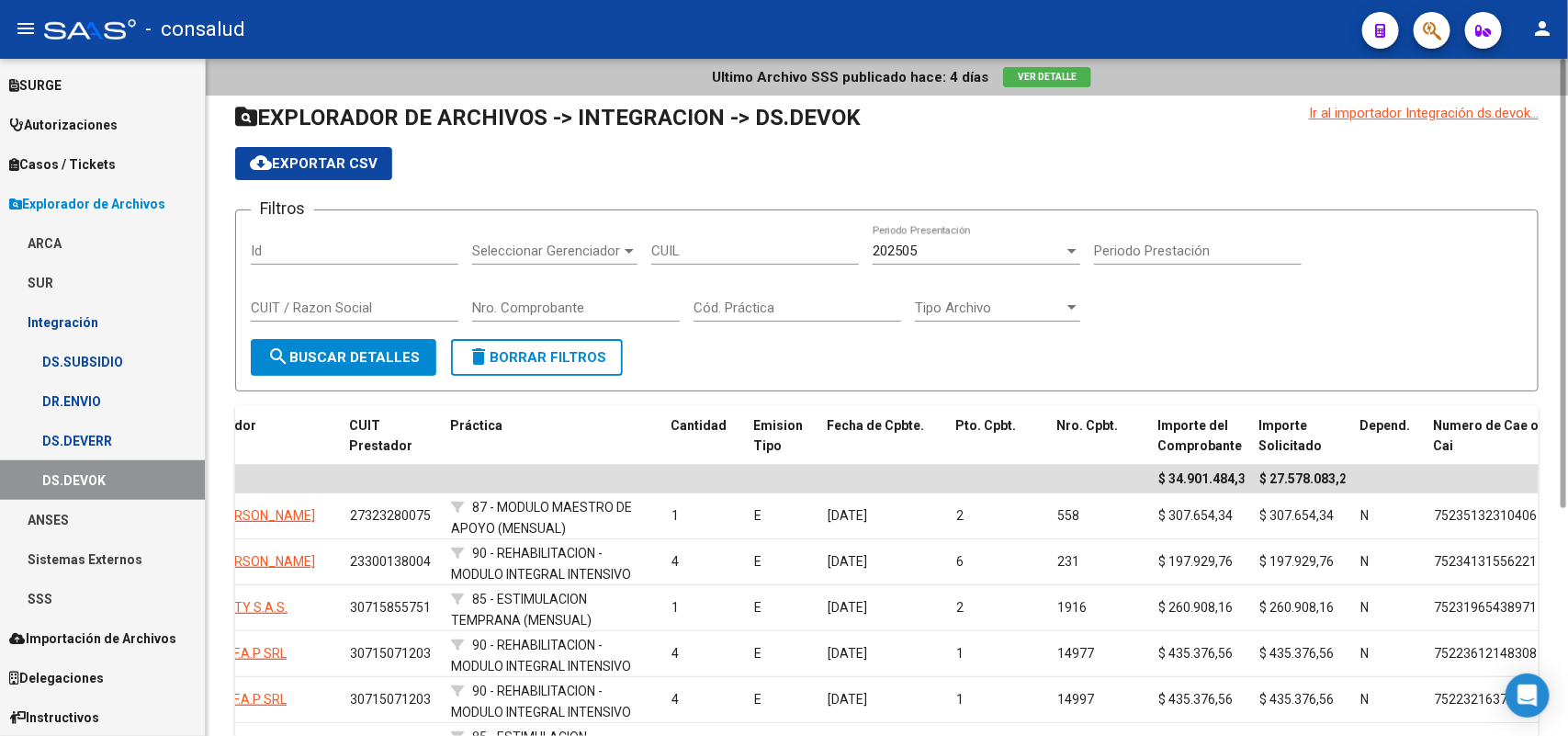 scroll, scrollTop: 343, scrollLeft: 0, axis: vertical 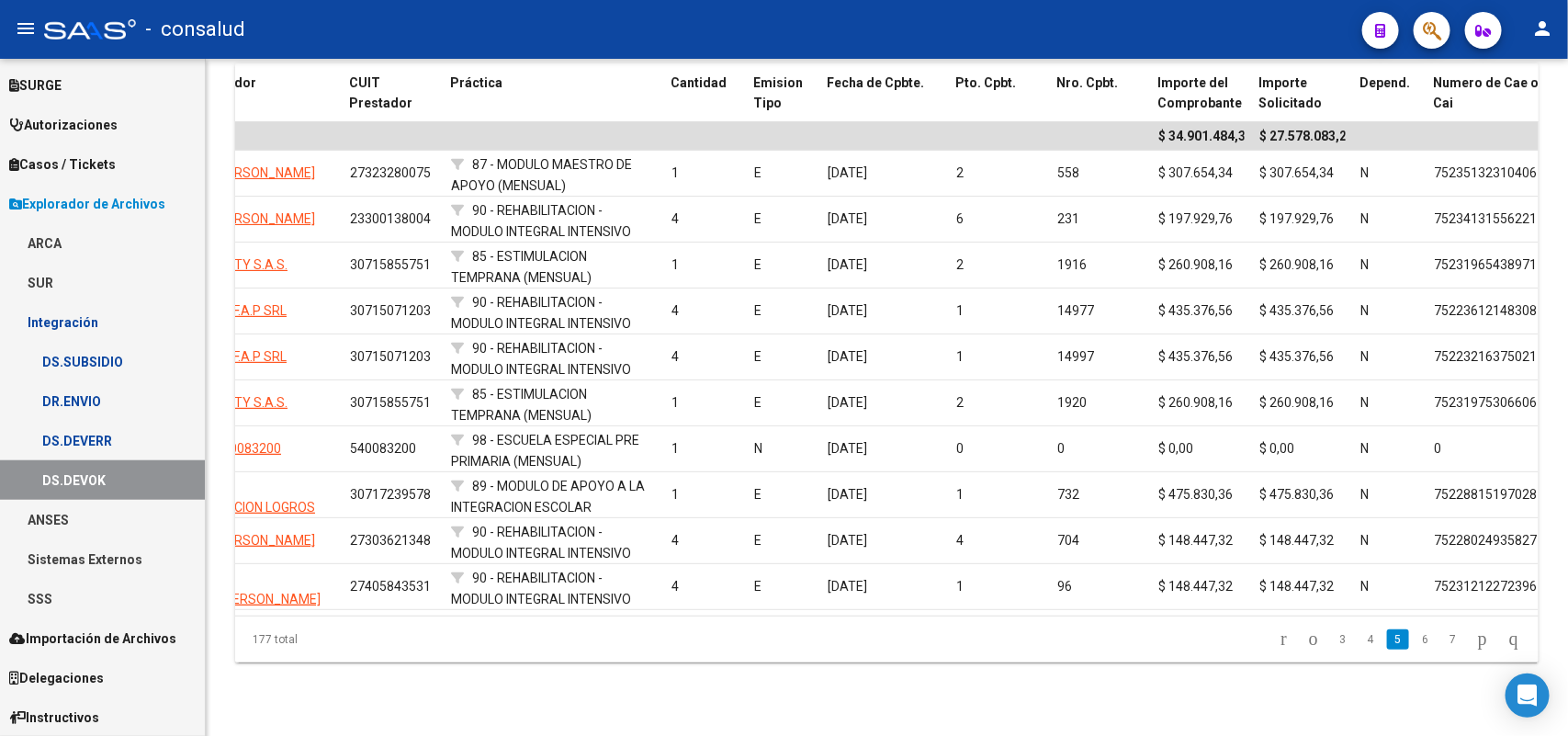 click on "3" 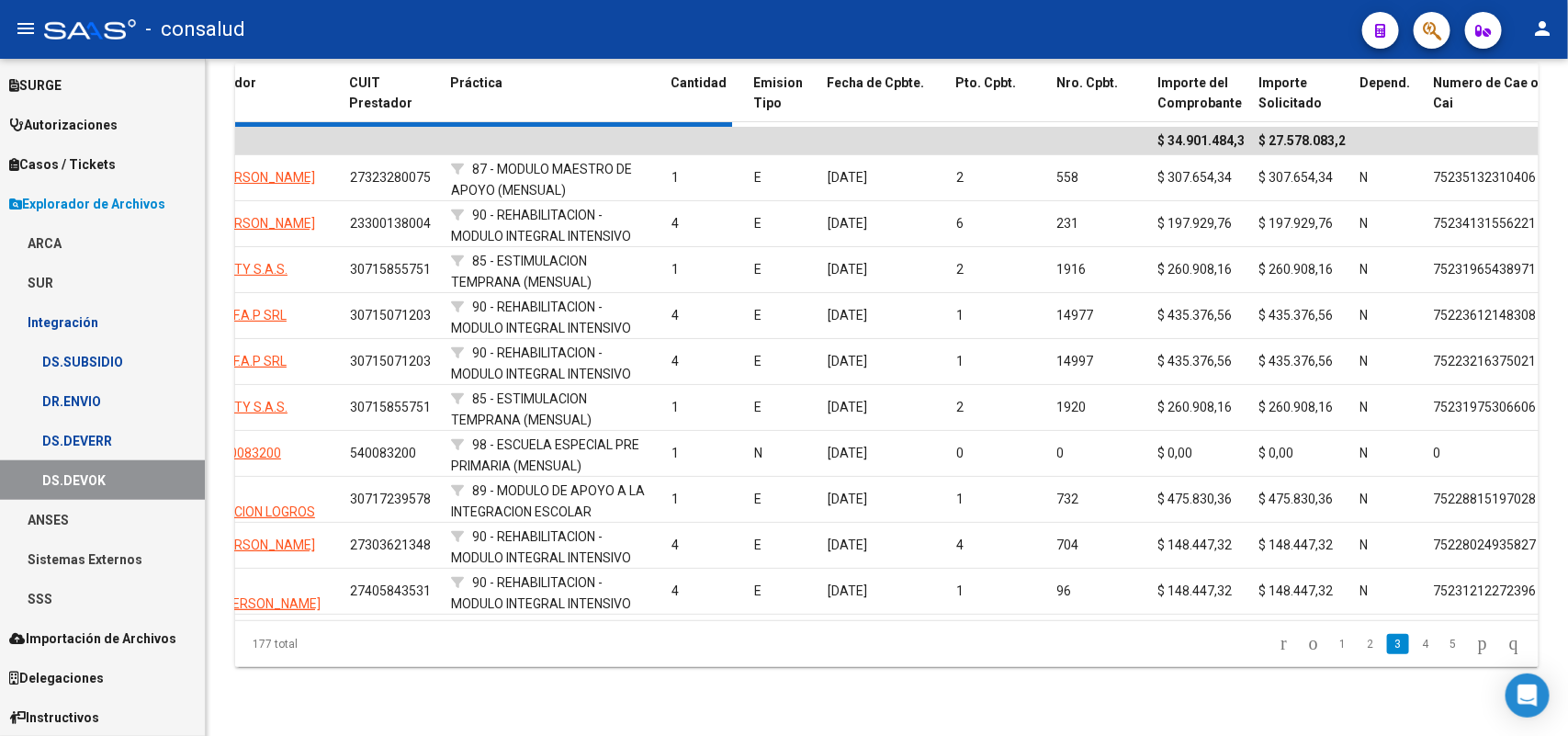 click on "177 total   1   2   3   4   5" 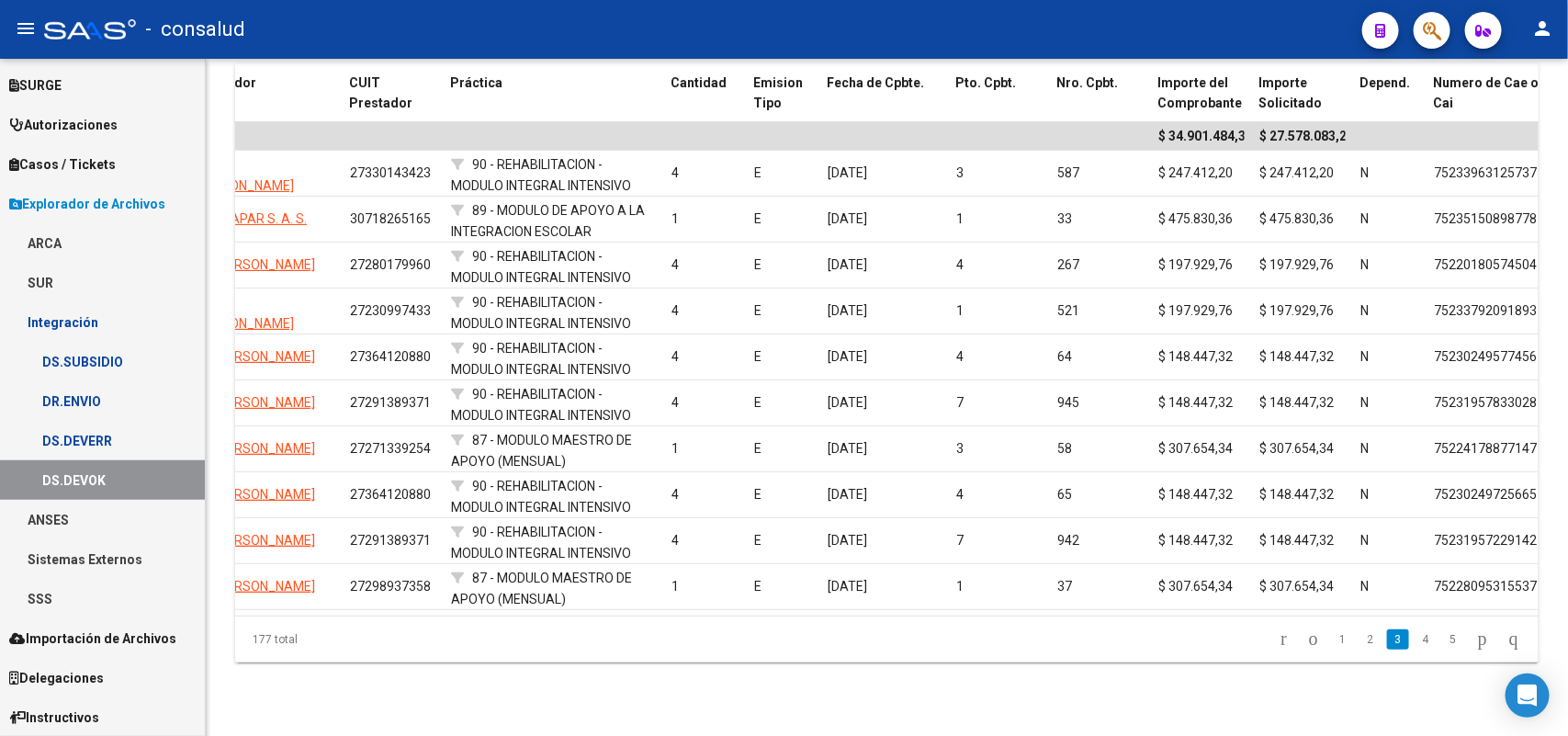 click on "1" 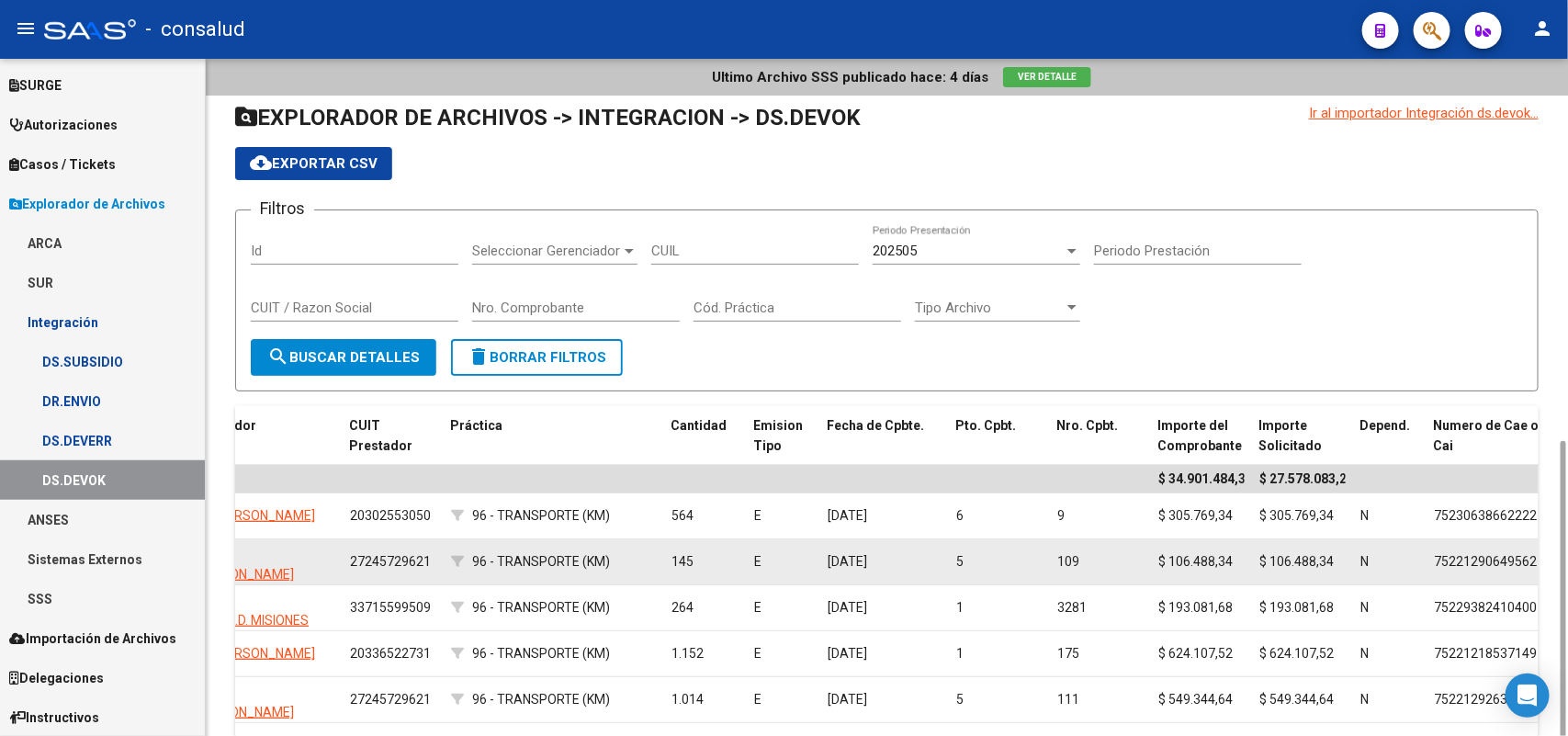 scroll, scrollTop: 230, scrollLeft: 0, axis: vertical 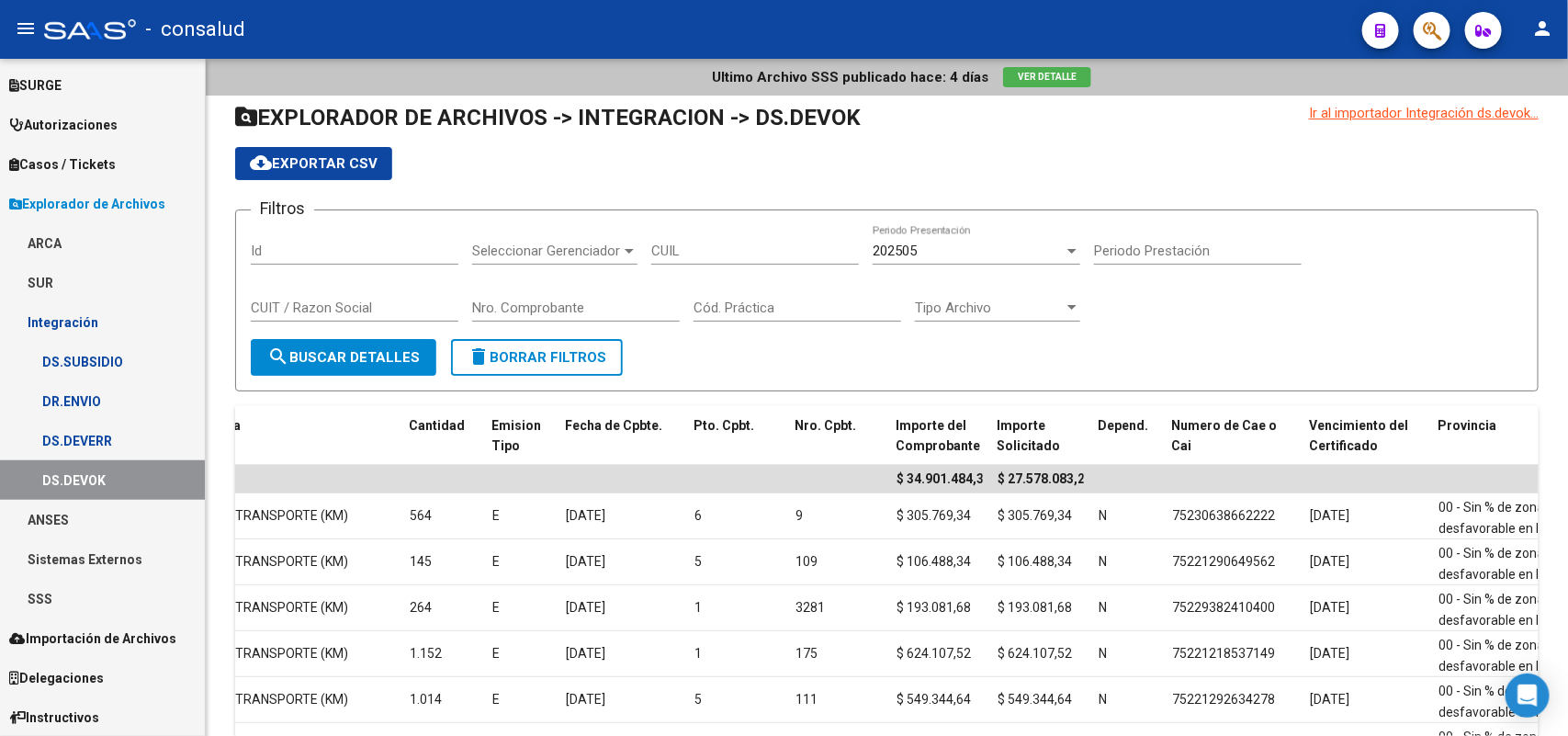 click on "cloud_download  Exportar CSV" 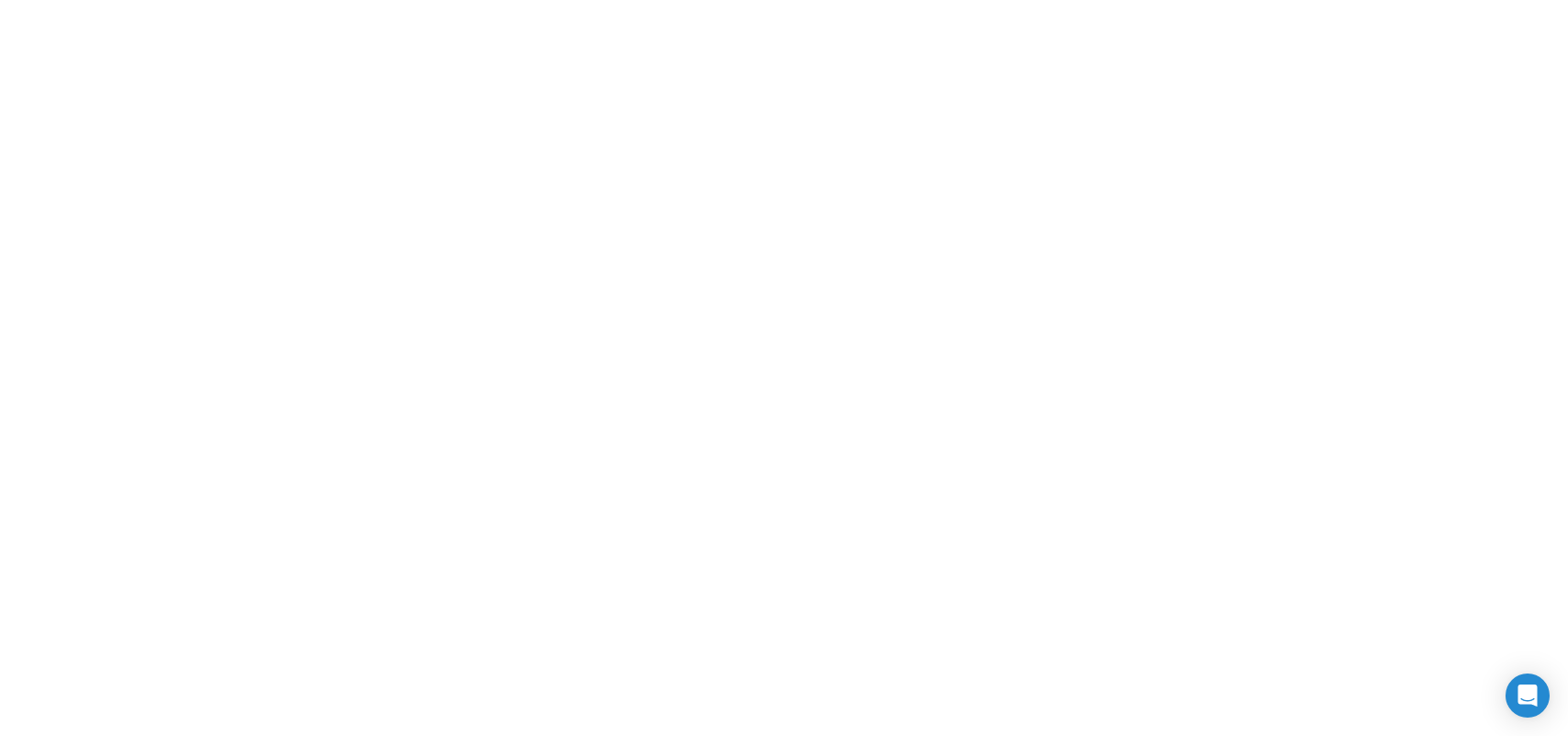 scroll, scrollTop: 0, scrollLeft: 0, axis: both 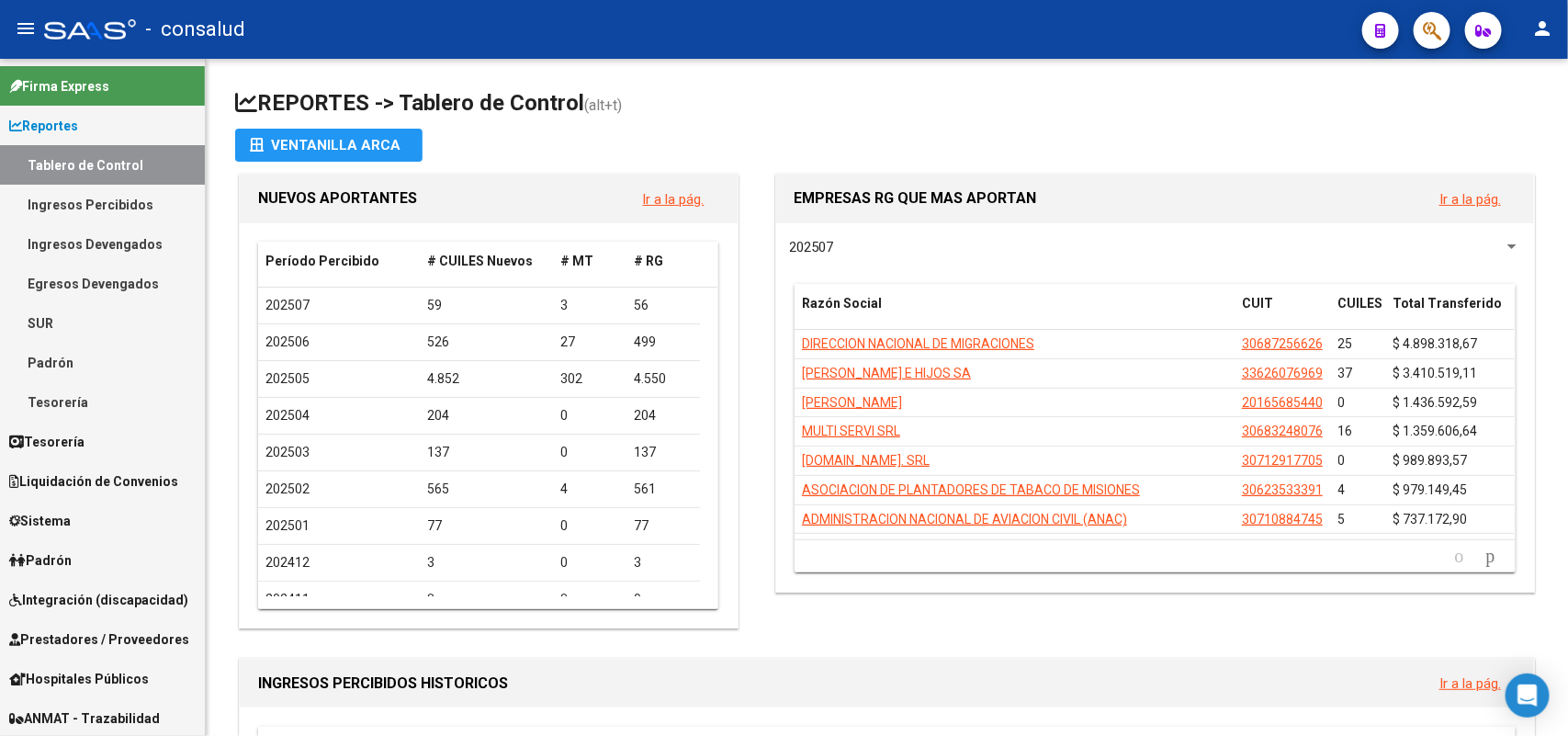 click on "Ingresos Devengados" at bounding box center [102, 243] 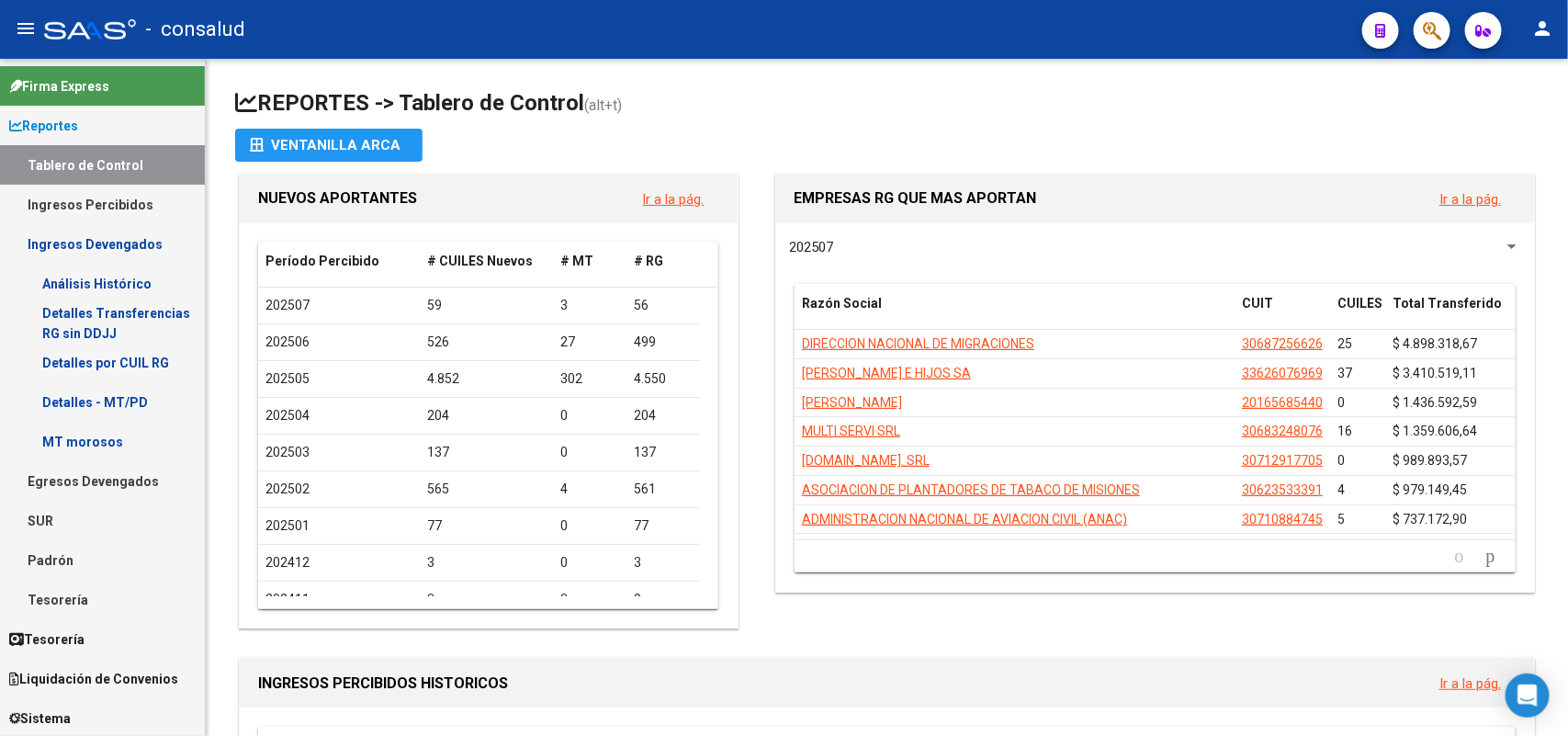 click on "Análisis Histórico" at bounding box center (102, 283) 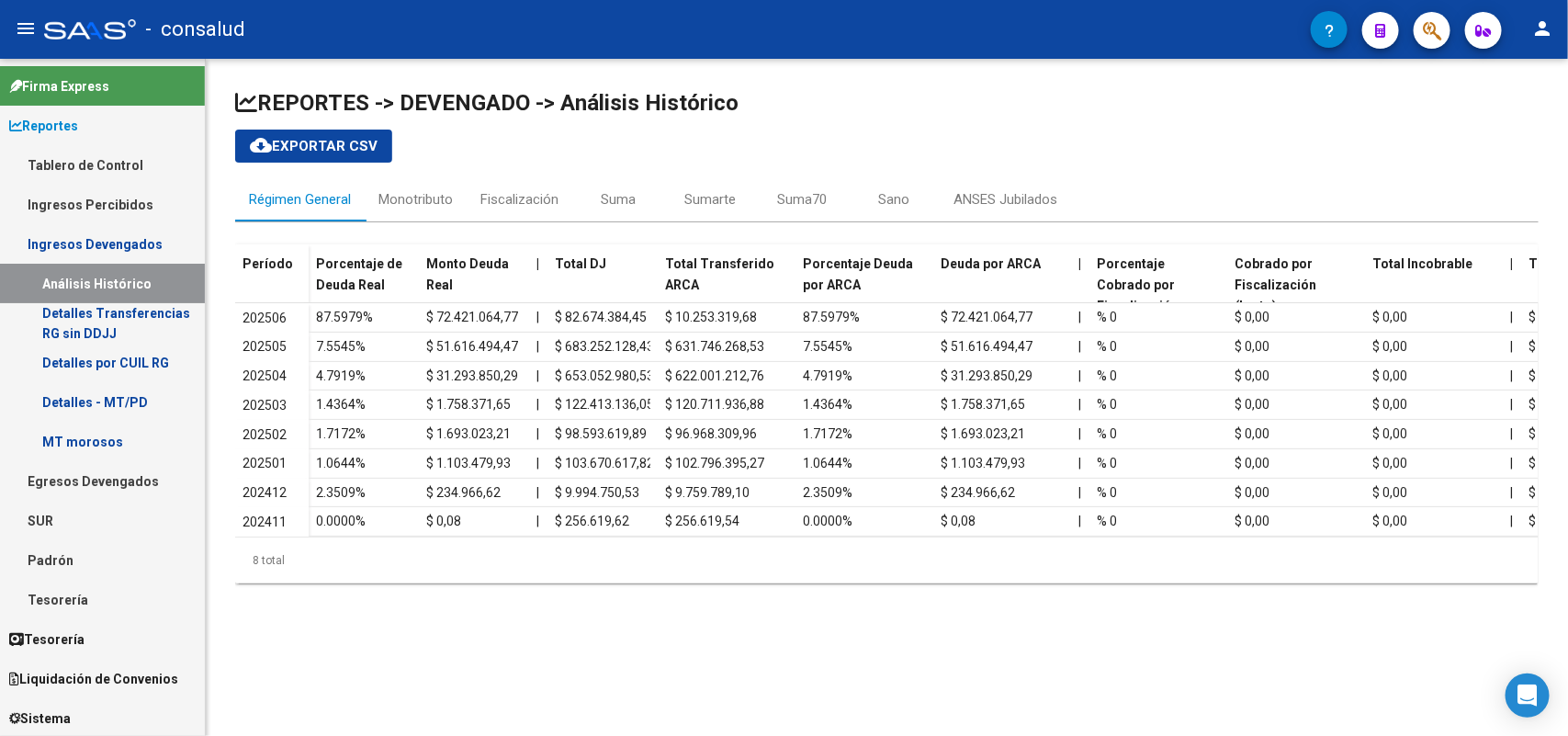click on "Ingresos Percibidos" at bounding box center (102, 204) 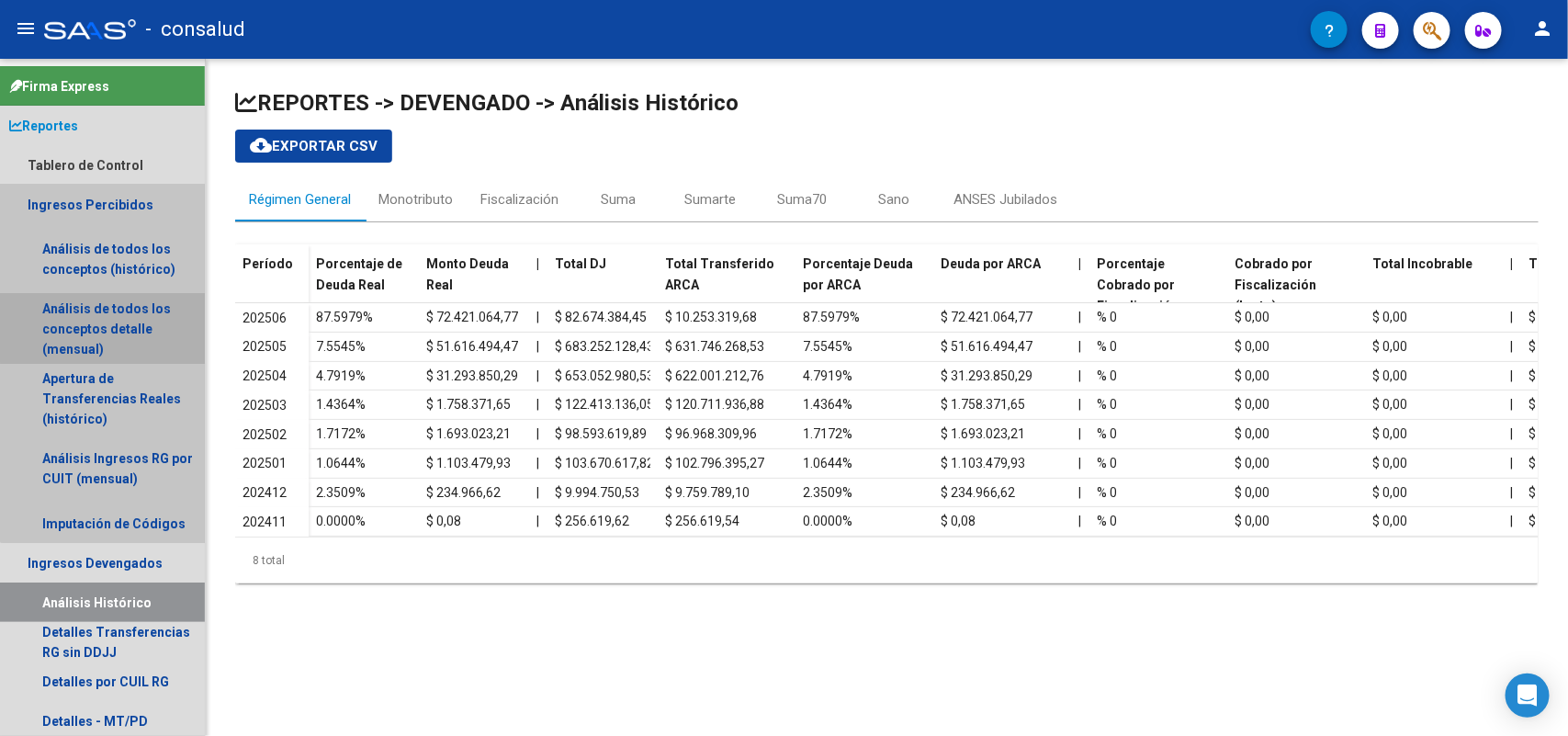click on "Análisis de todos los conceptos detalle (mensual)" at bounding box center [102, 329] 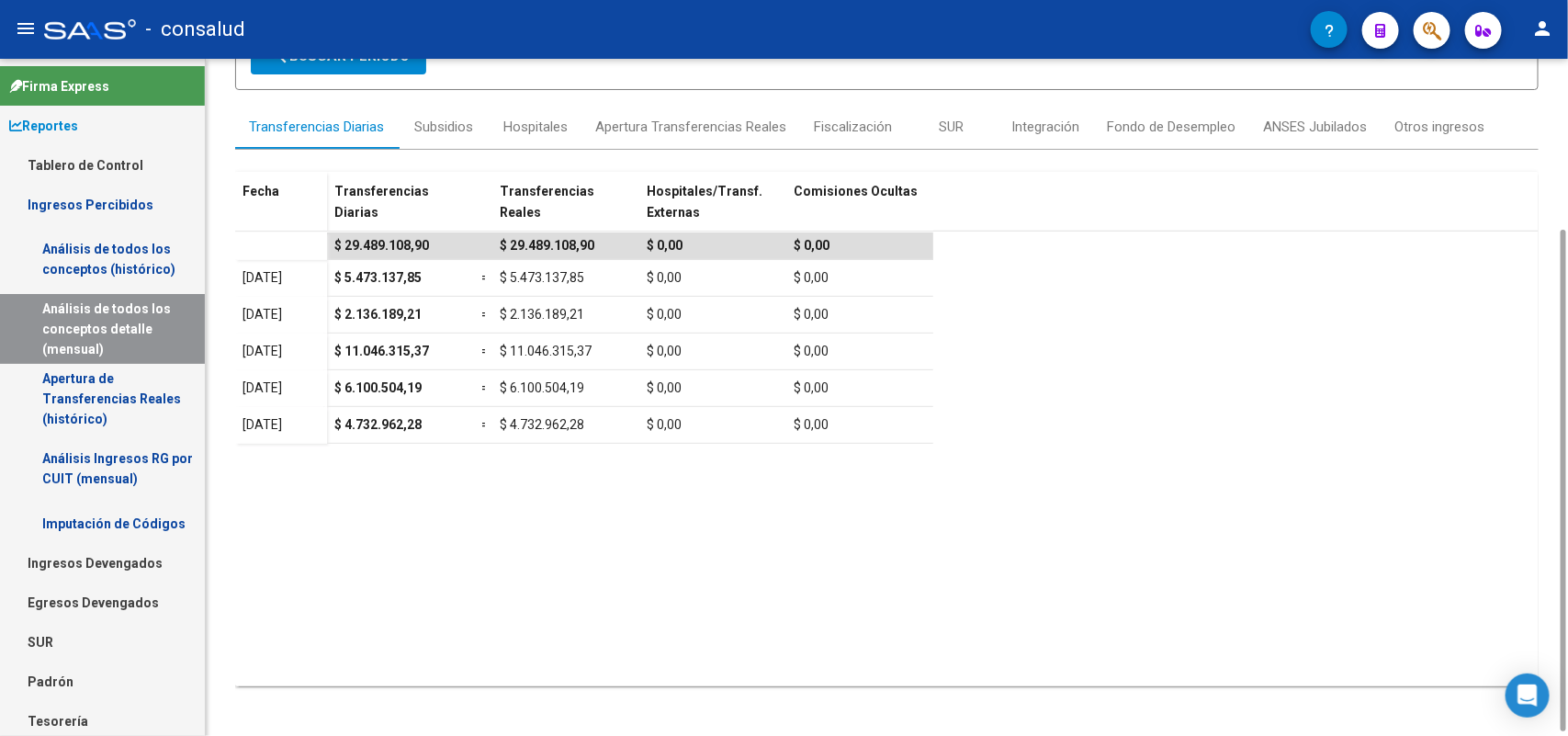 scroll, scrollTop: 0, scrollLeft: 0, axis: both 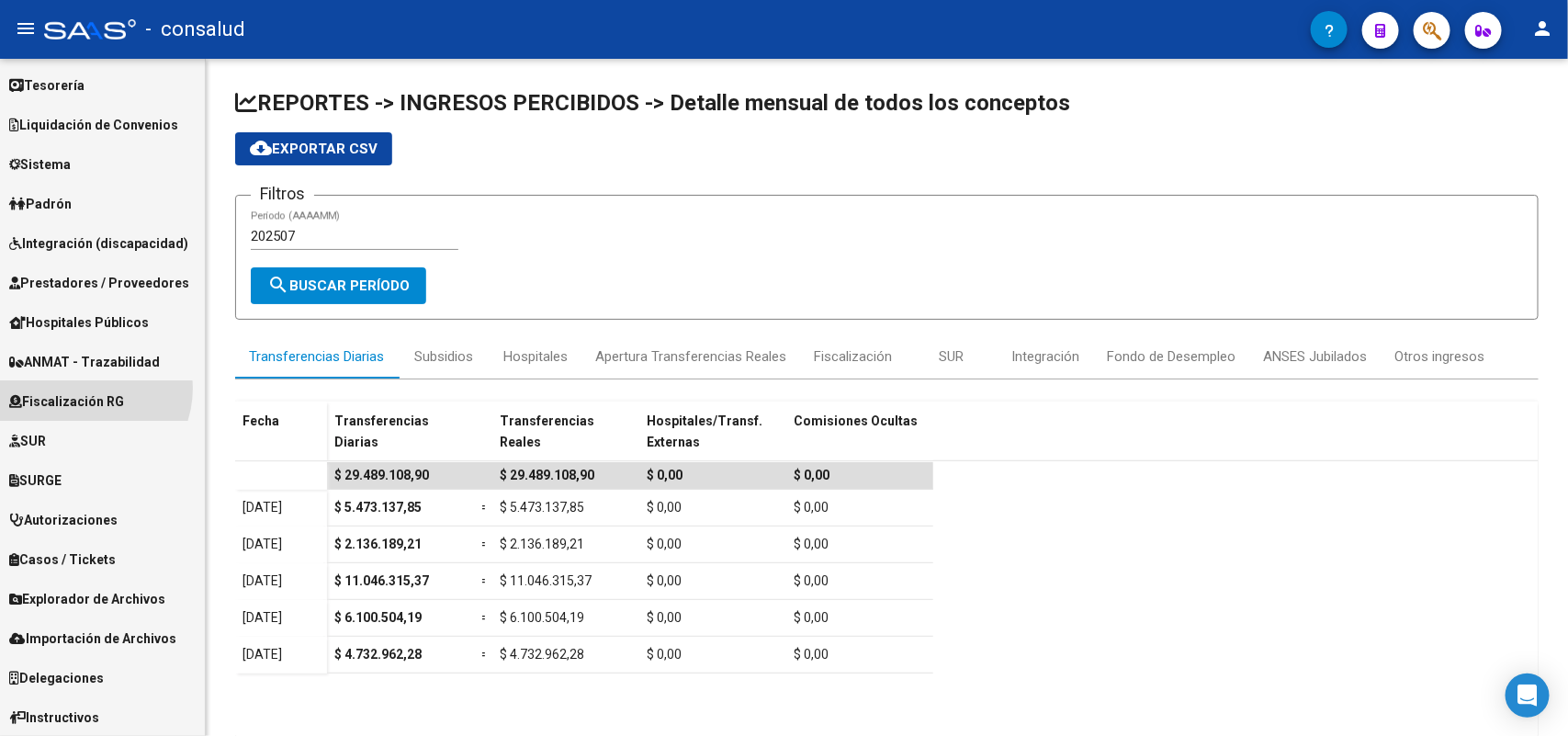 click on "Fiscalización RG" at bounding box center [102, 401] 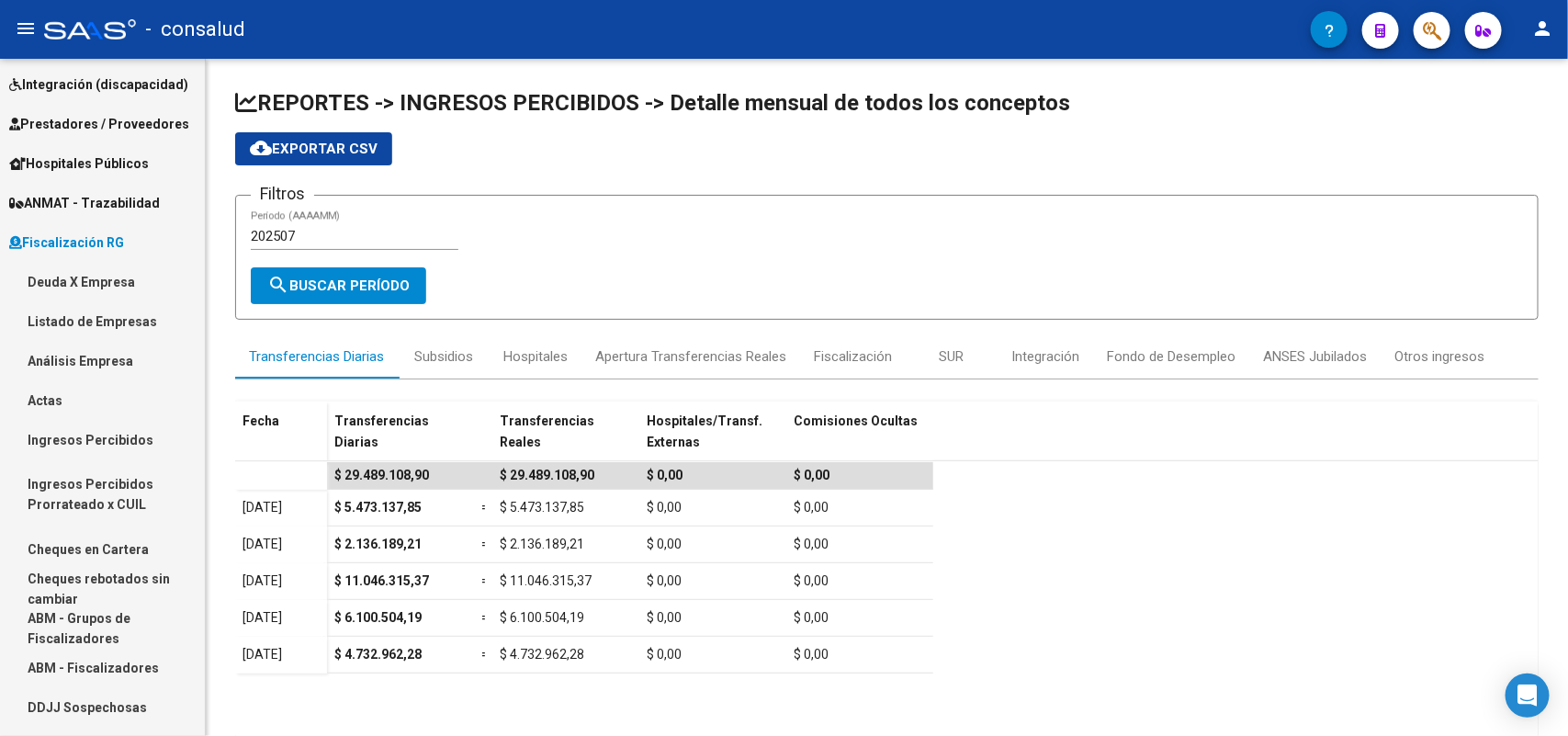 scroll, scrollTop: 199, scrollLeft: 0, axis: vertical 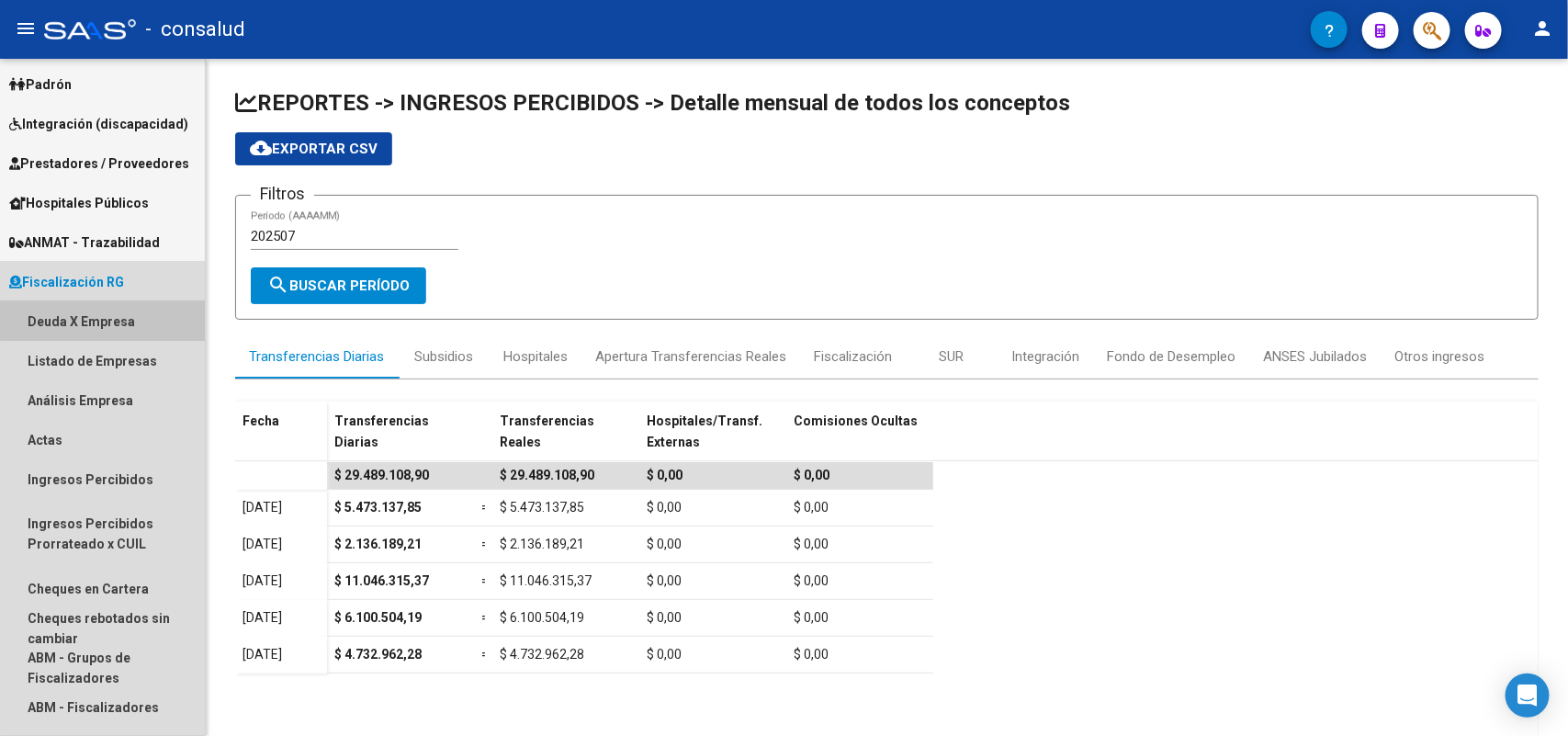 click on "Deuda X Empresa" at bounding box center [102, 321] 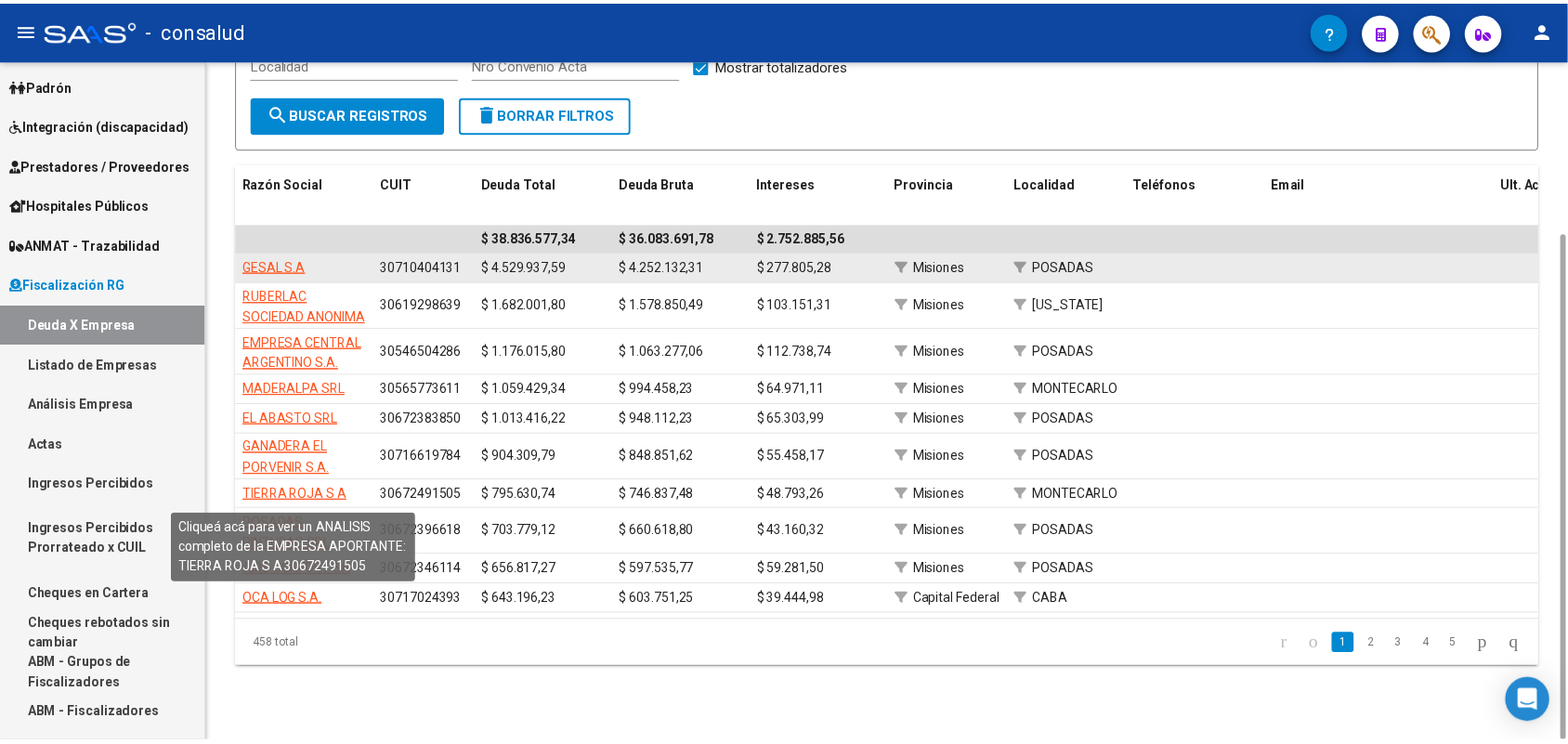 scroll, scrollTop: 0, scrollLeft: 0, axis: both 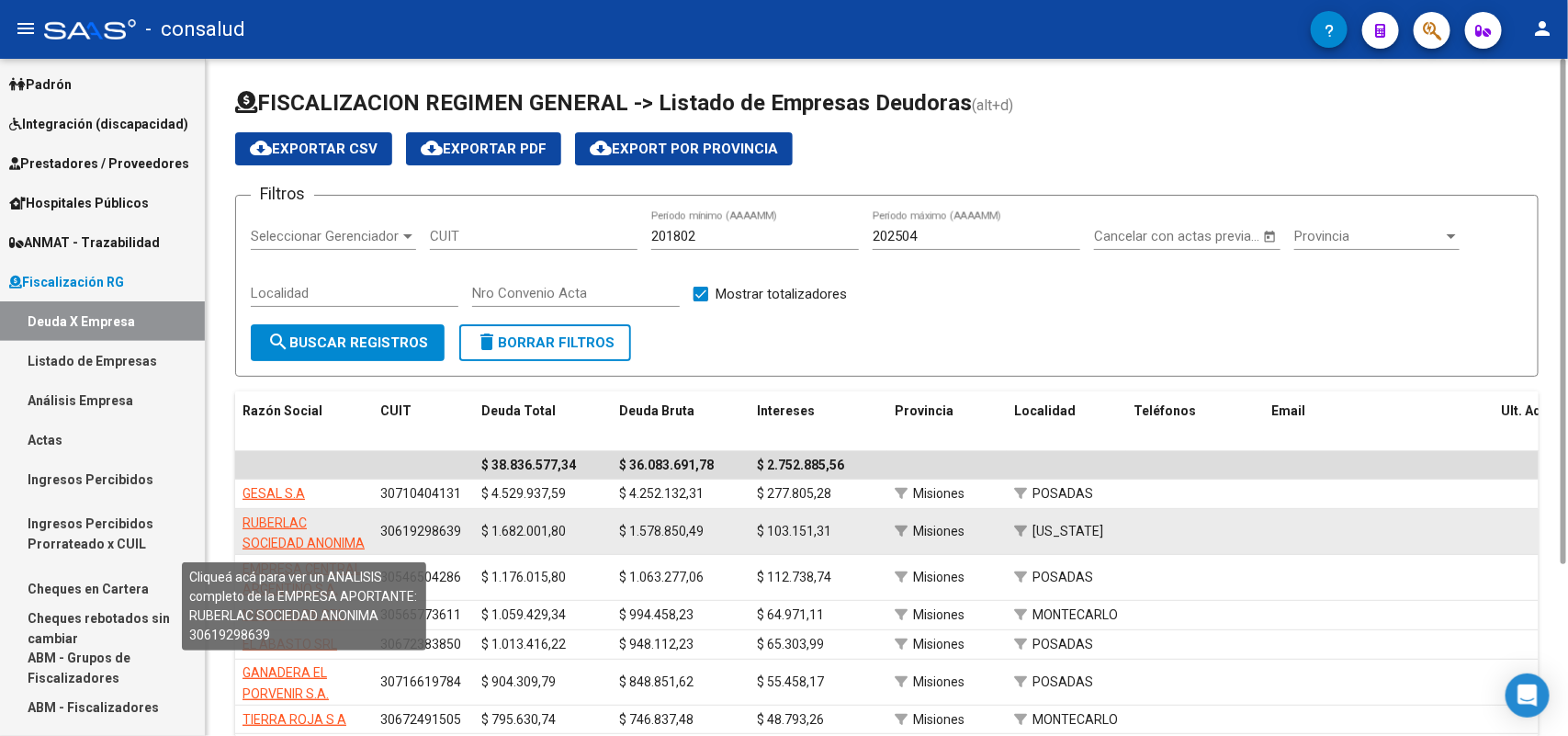 click on "RUBERLAC SOCIEDAD ANONIMA" 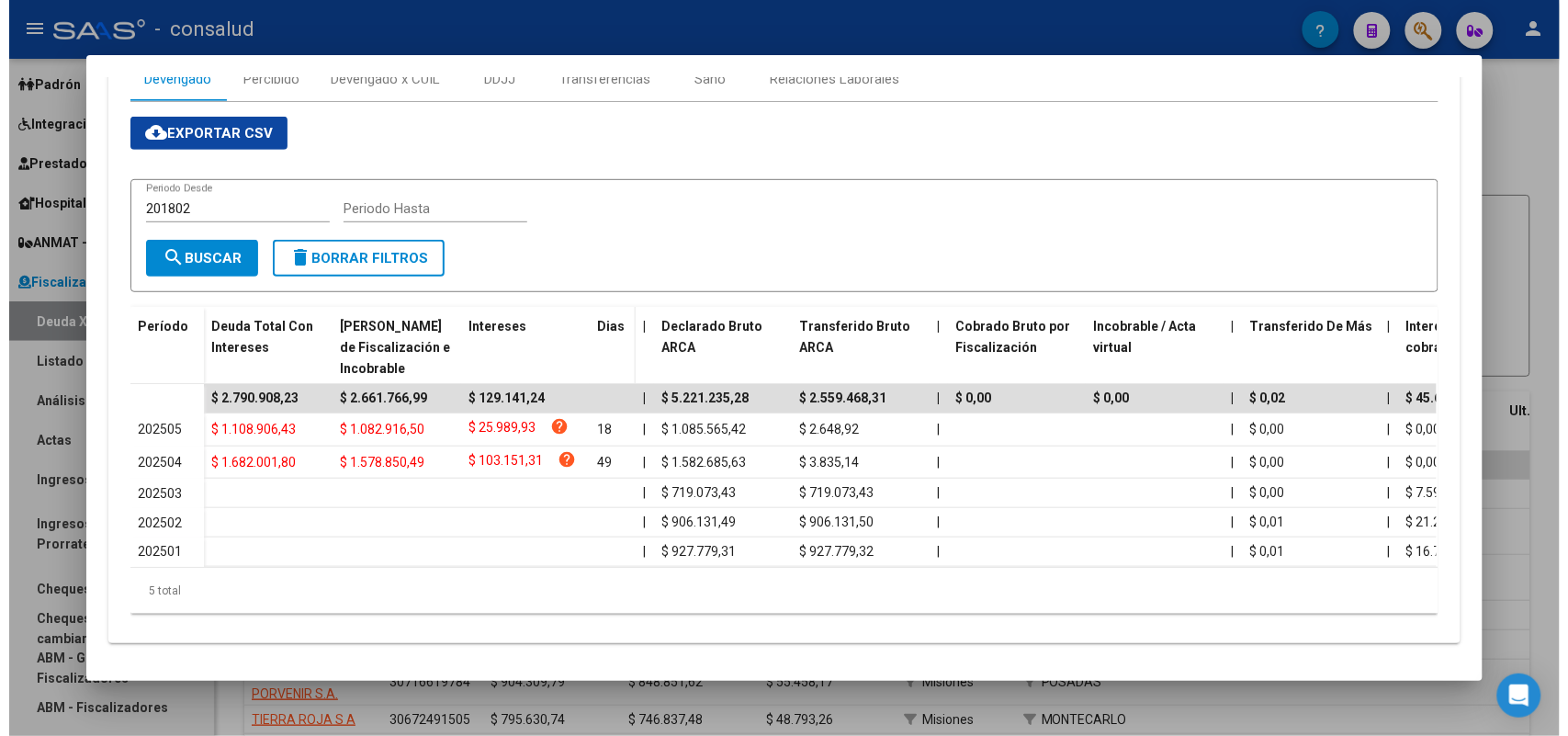 scroll, scrollTop: 288, scrollLeft: 0, axis: vertical 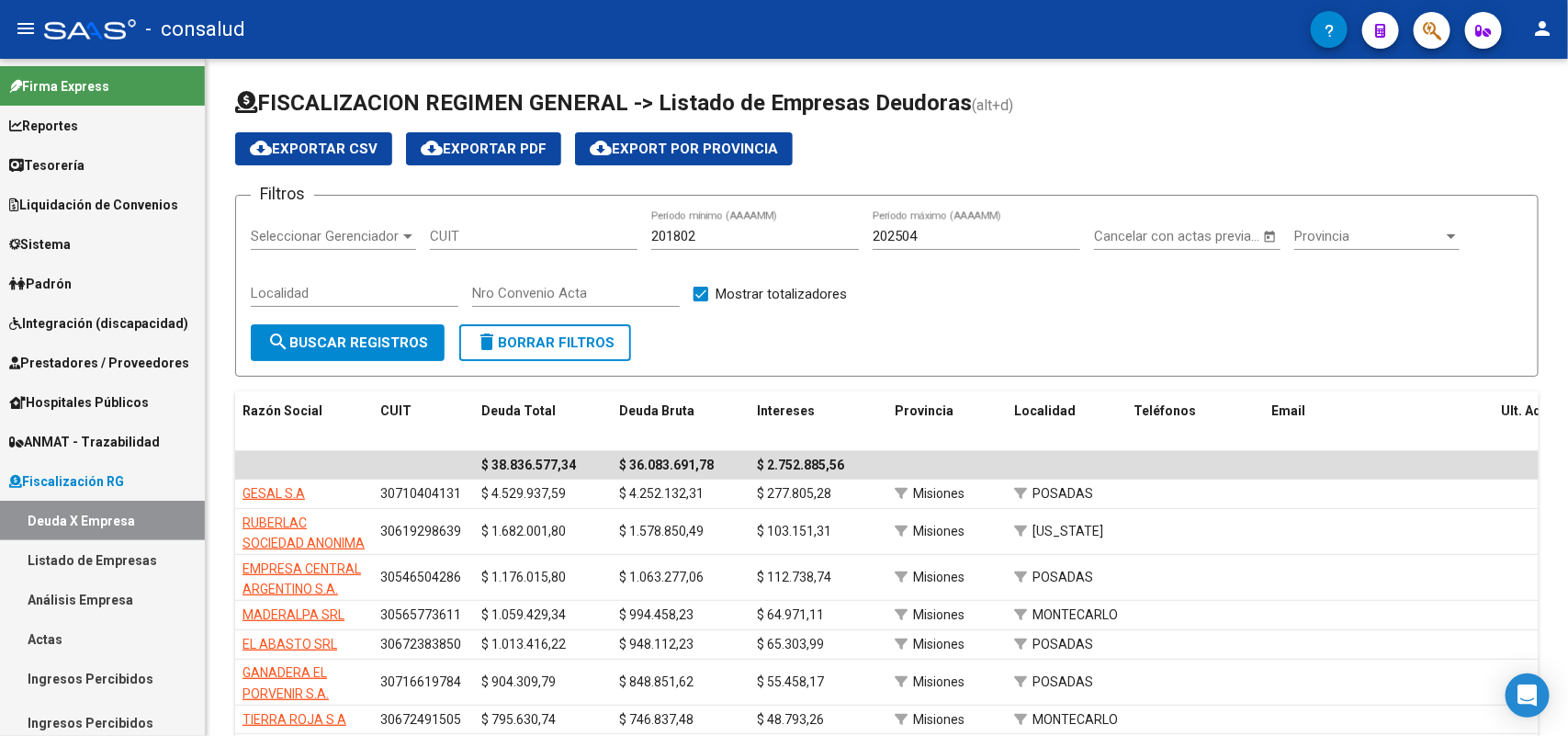click on "Reportes" at bounding box center (43, 126) 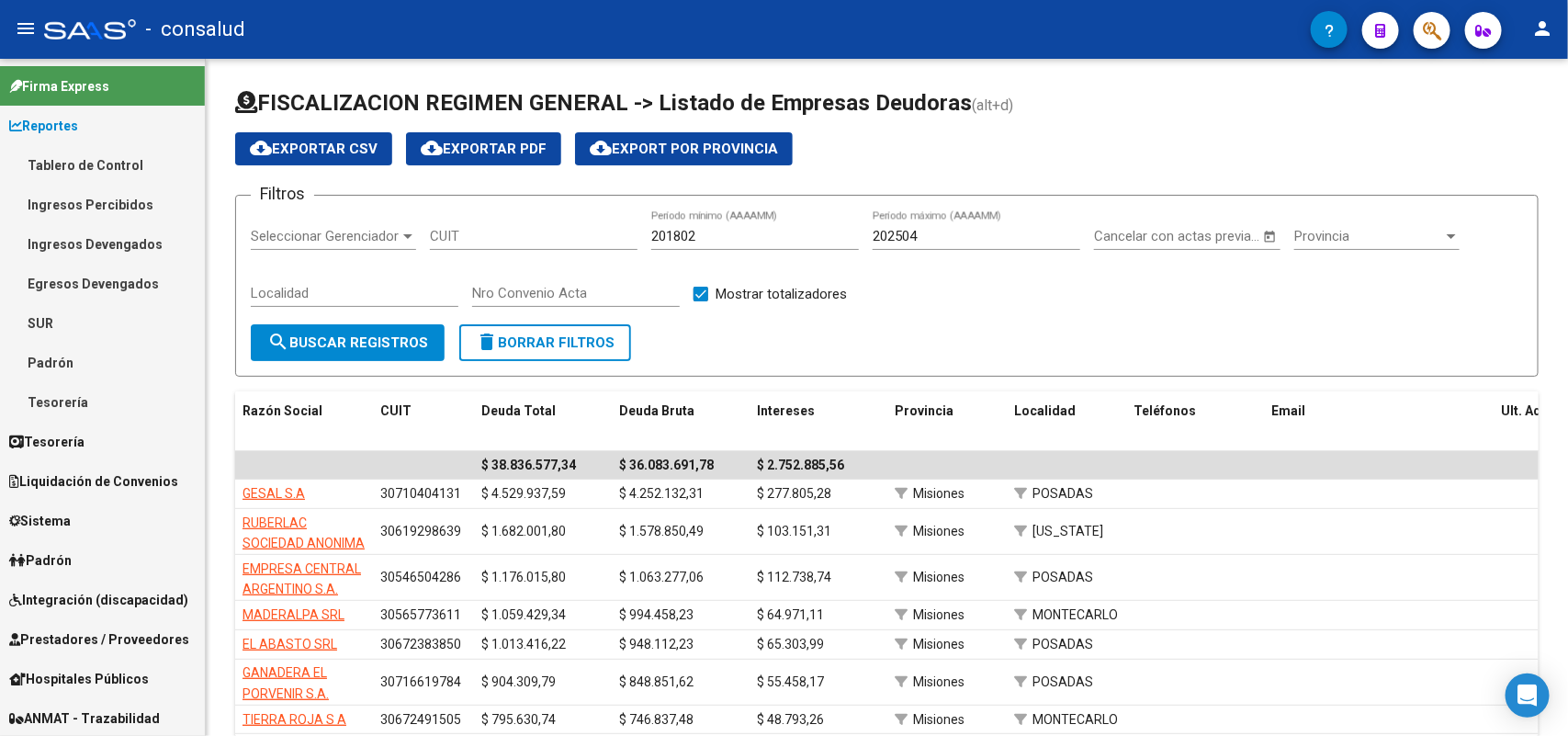 drag, startPoint x: 58, startPoint y: 166, endPoint x: 71, endPoint y: 170, distance: 13.60147 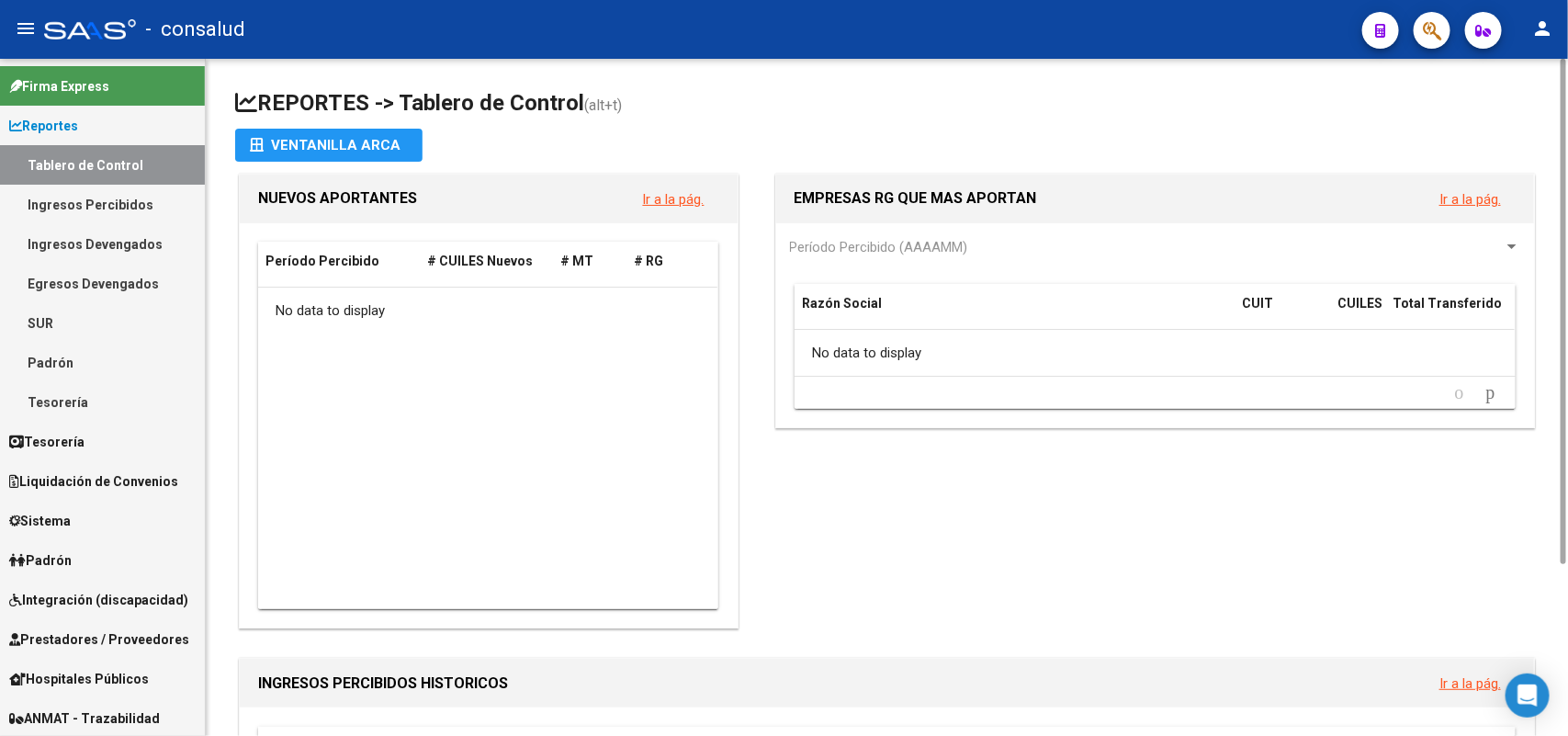 scroll, scrollTop: 459, scrollLeft: 0, axis: vertical 